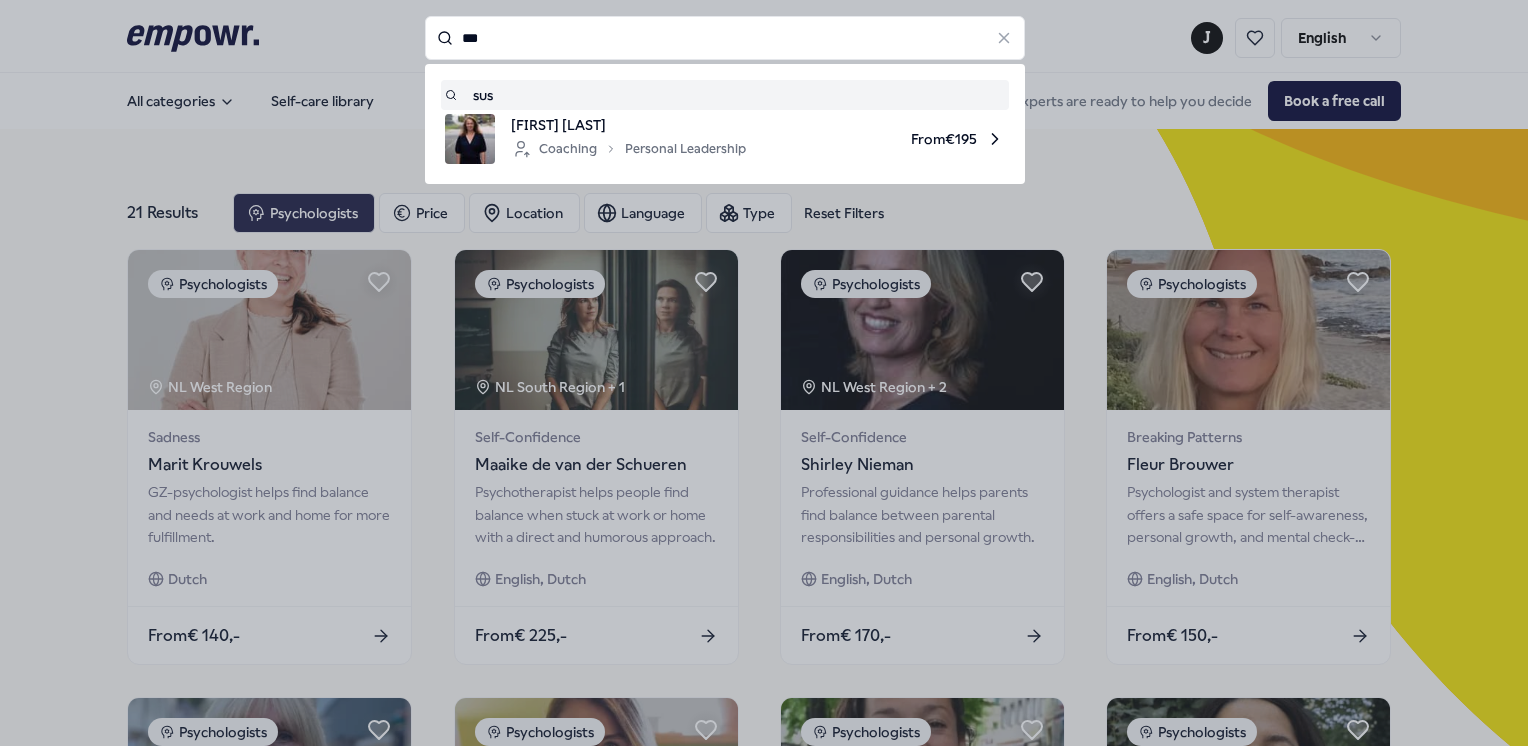 scroll, scrollTop: 0, scrollLeft: 0, axis: both 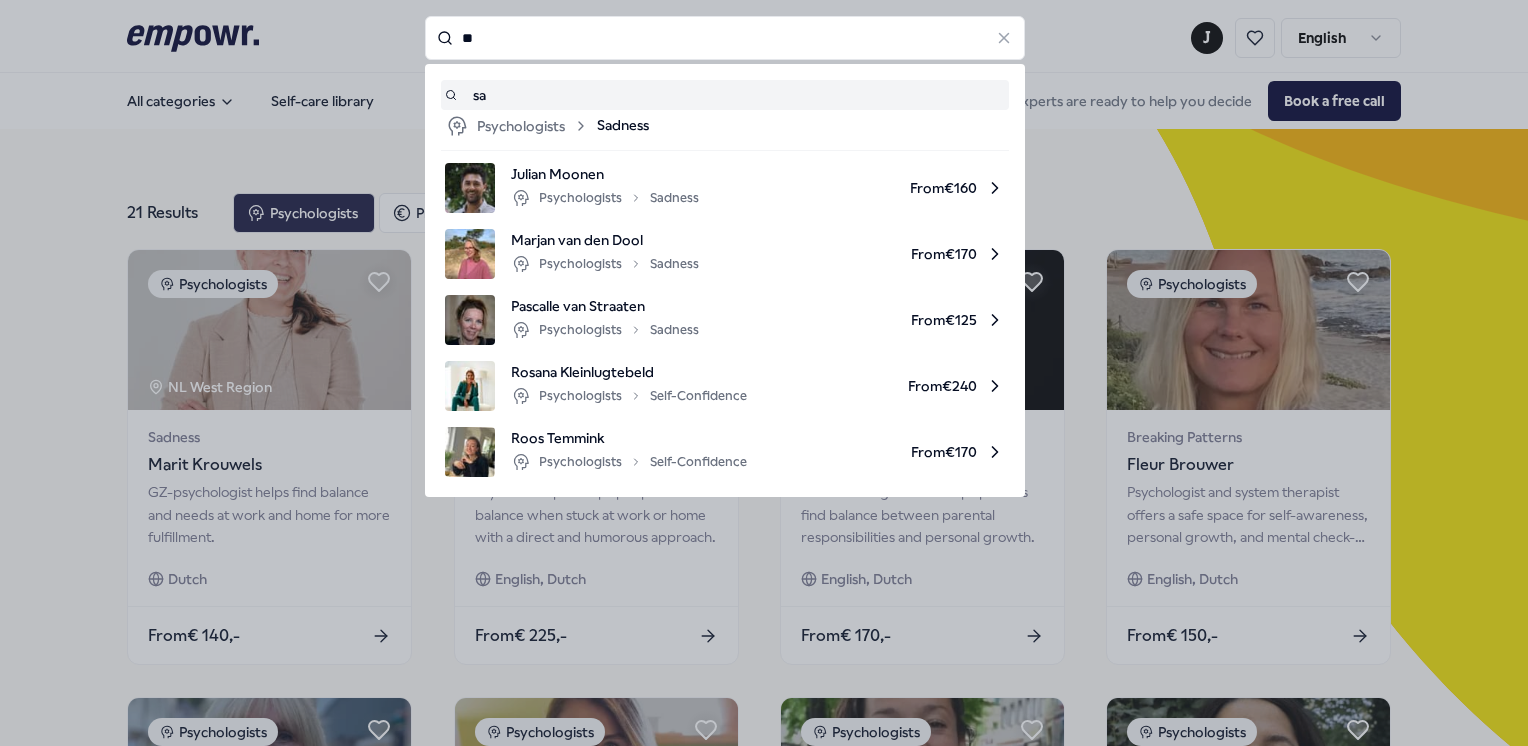 type on "*" 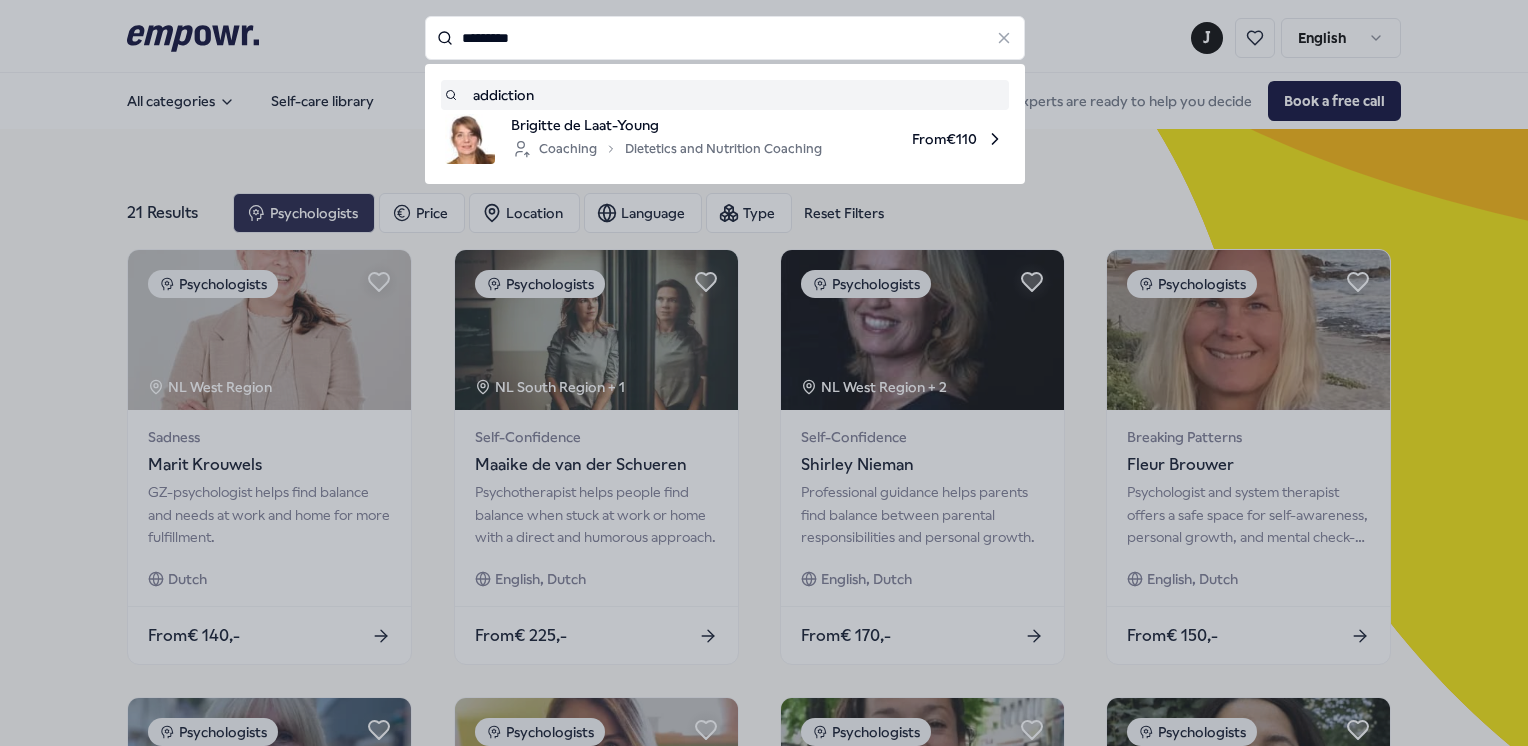 type on "*********" 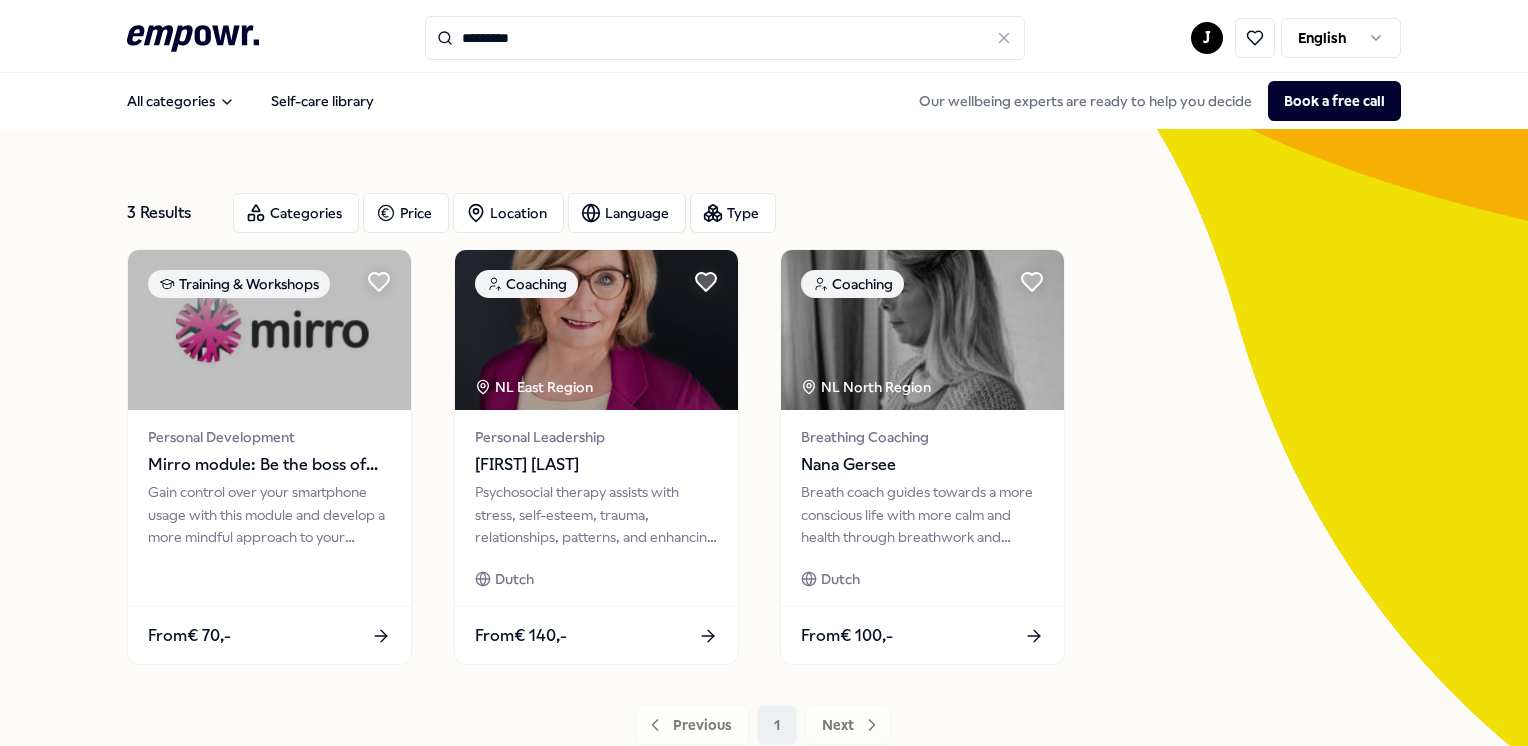 click 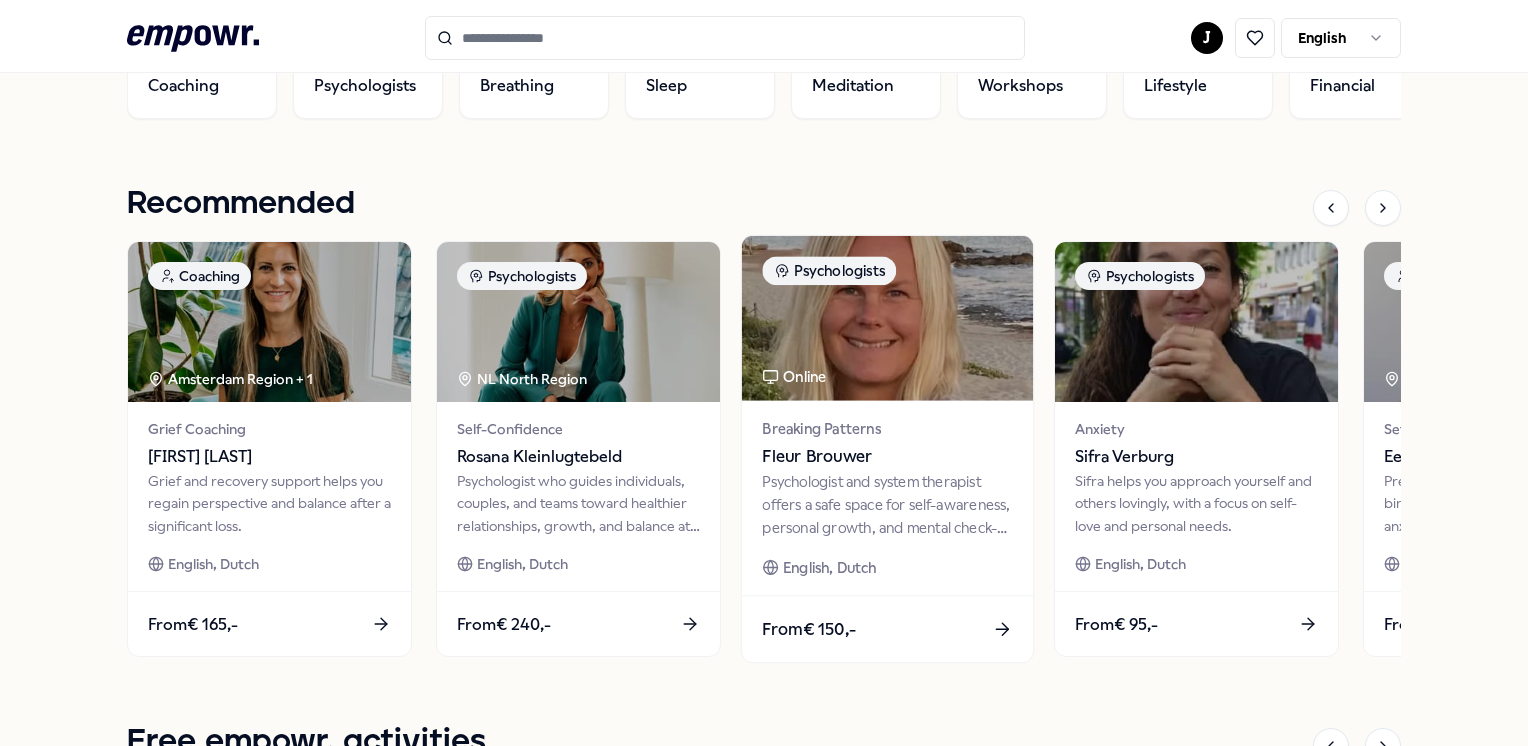 scroll, scrollTop: 808, scrollLeft: 0, axis: vertical 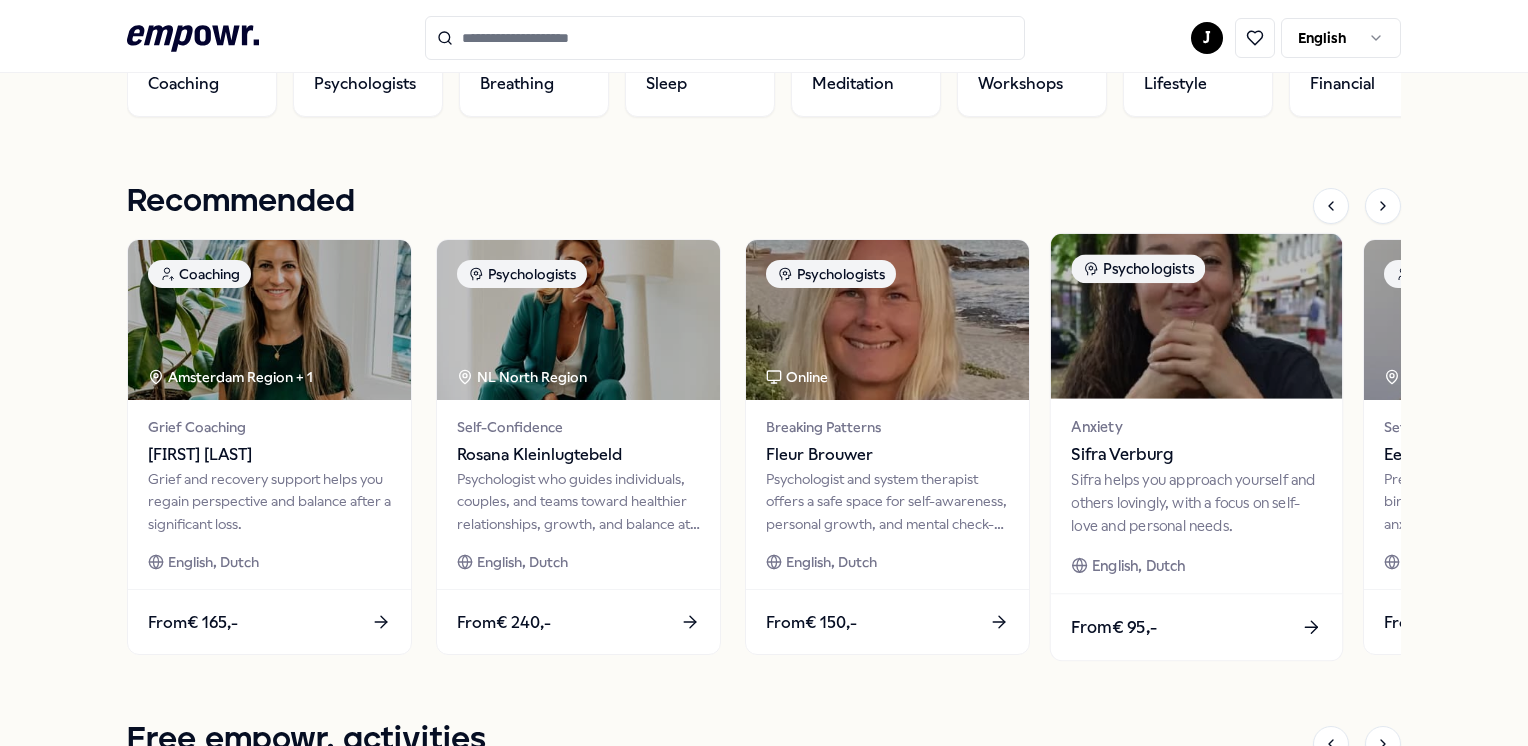 click 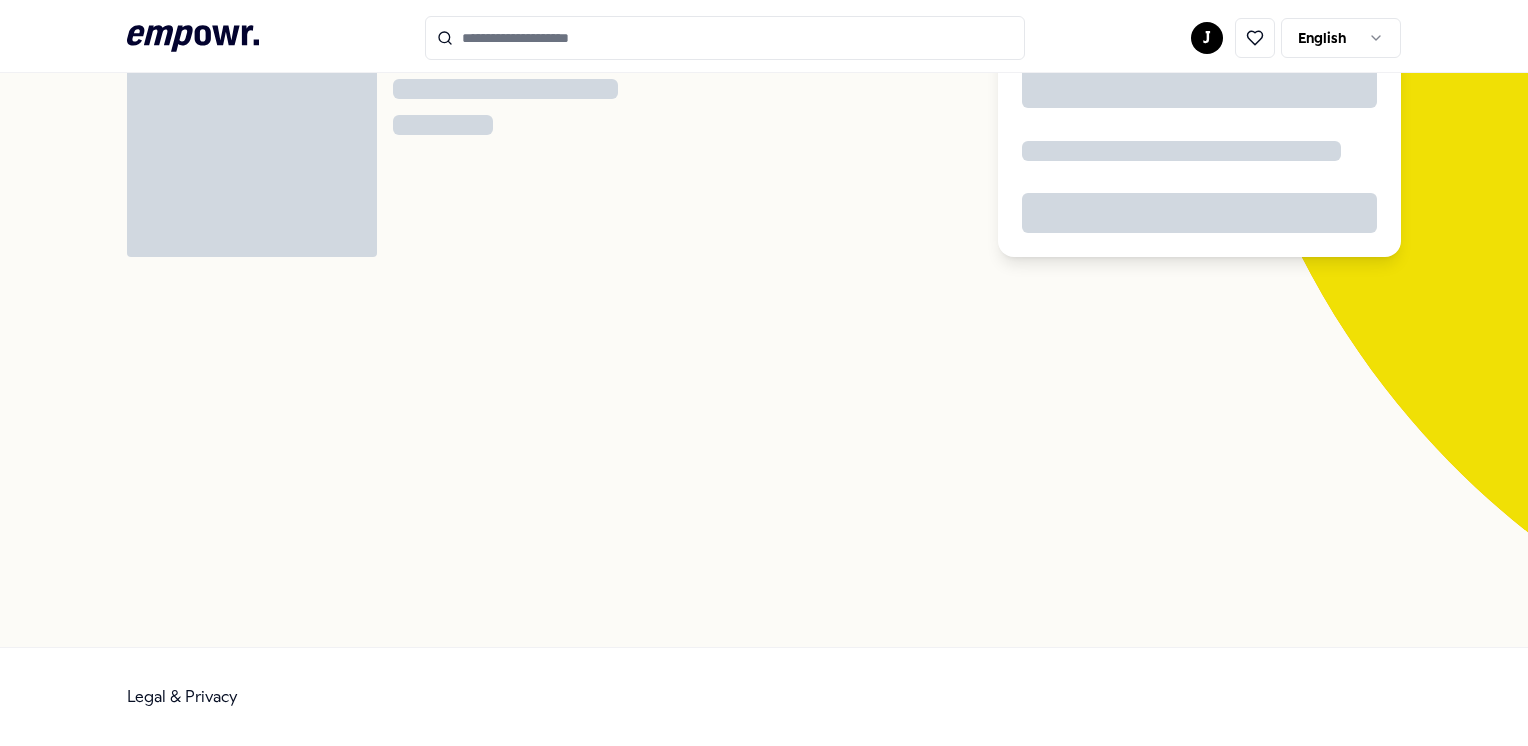 scroll, scrollTop: 128, scrollLeft: 0, axis: vertical 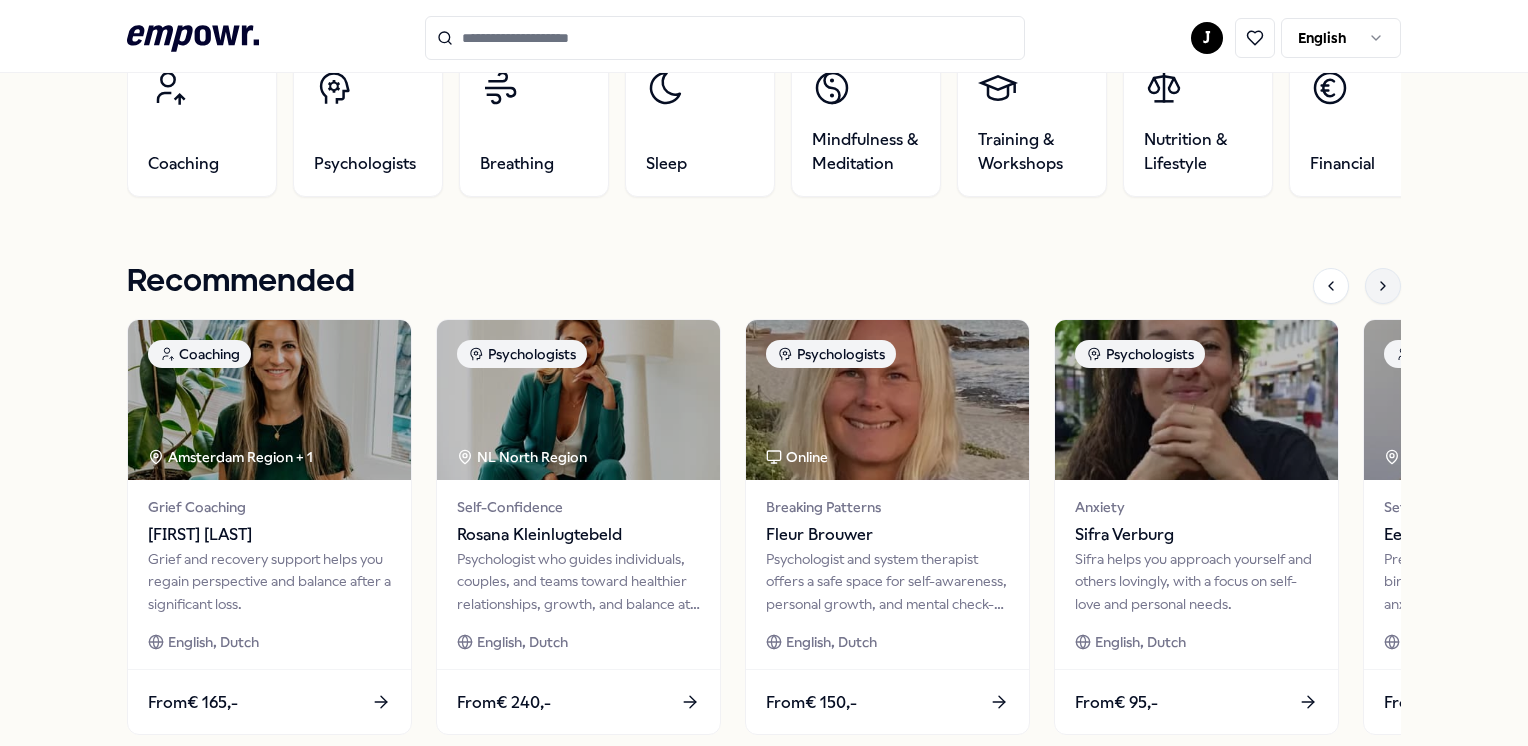 click at bounding box center [1383, 286] 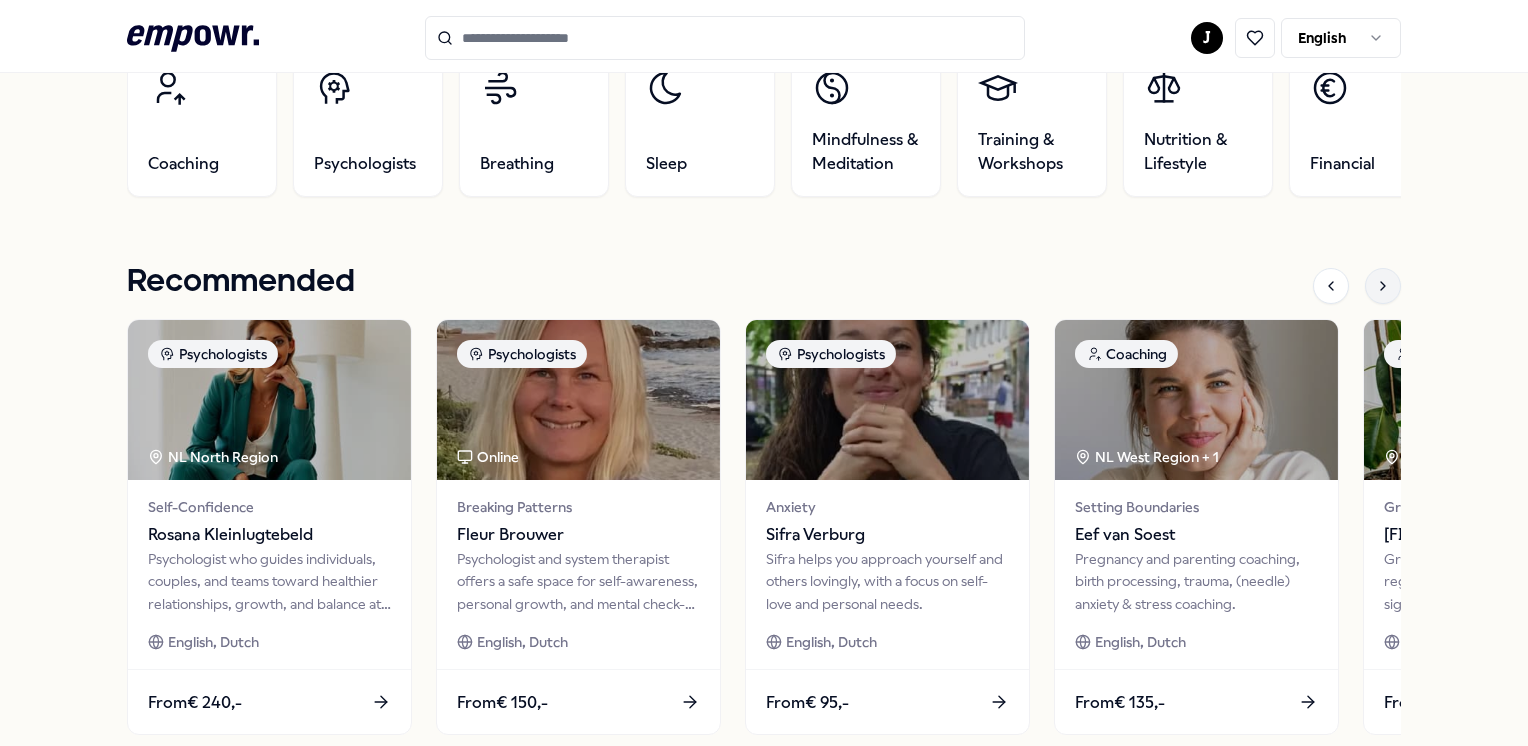 click at bounding box center (1383, 286) 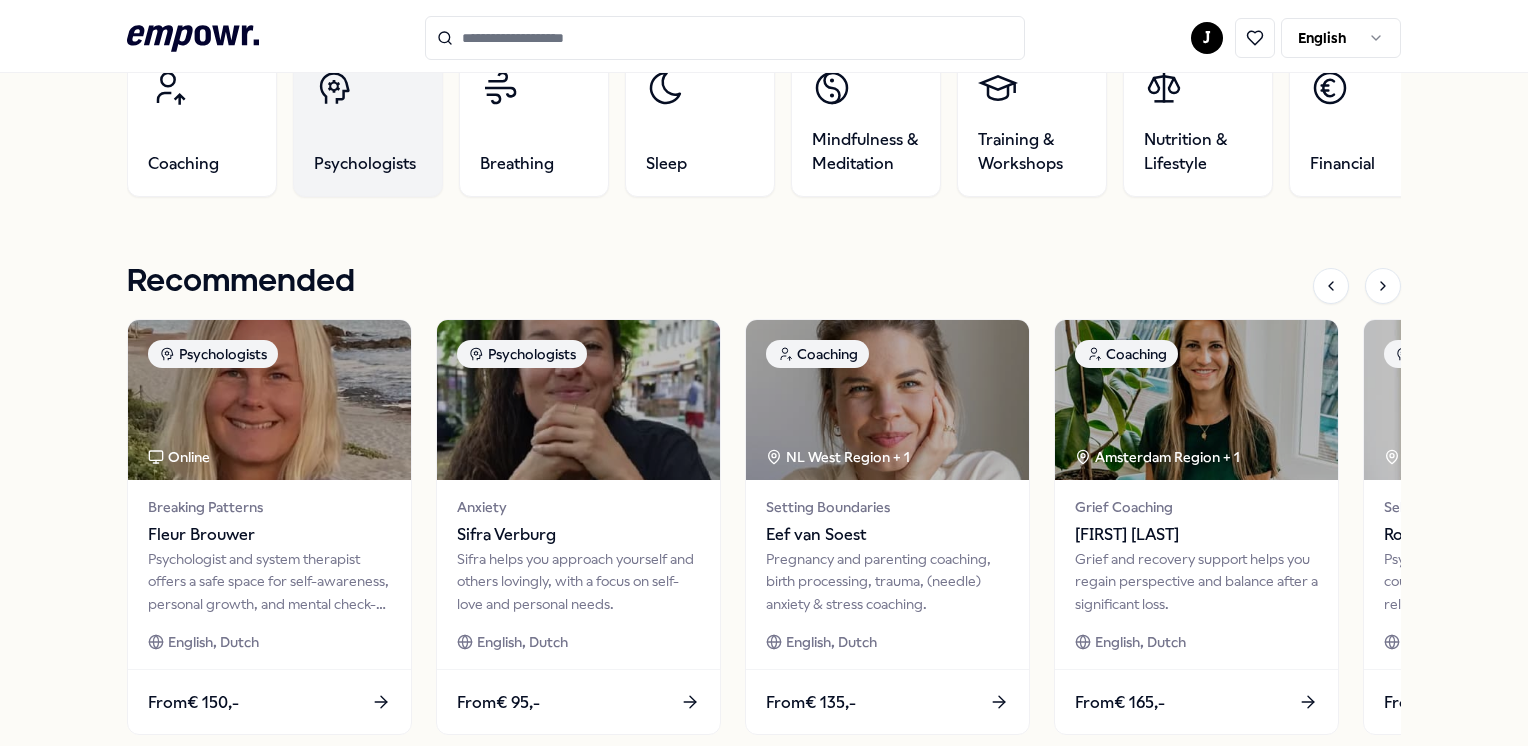 click on "Psychologists" at bounding box center (365, 164) 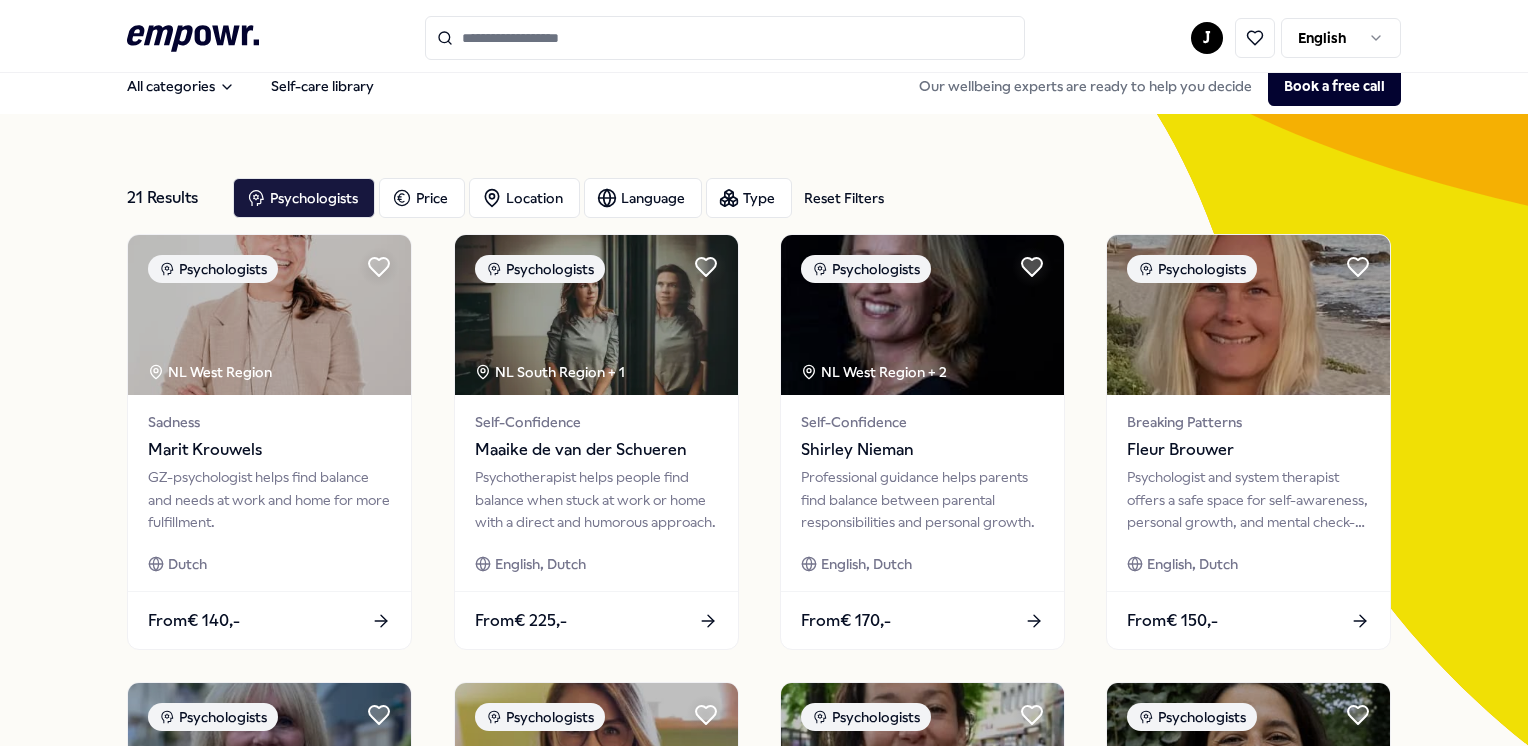 scroll, scrollTop: 0, scrollLeft: 0, axis: both 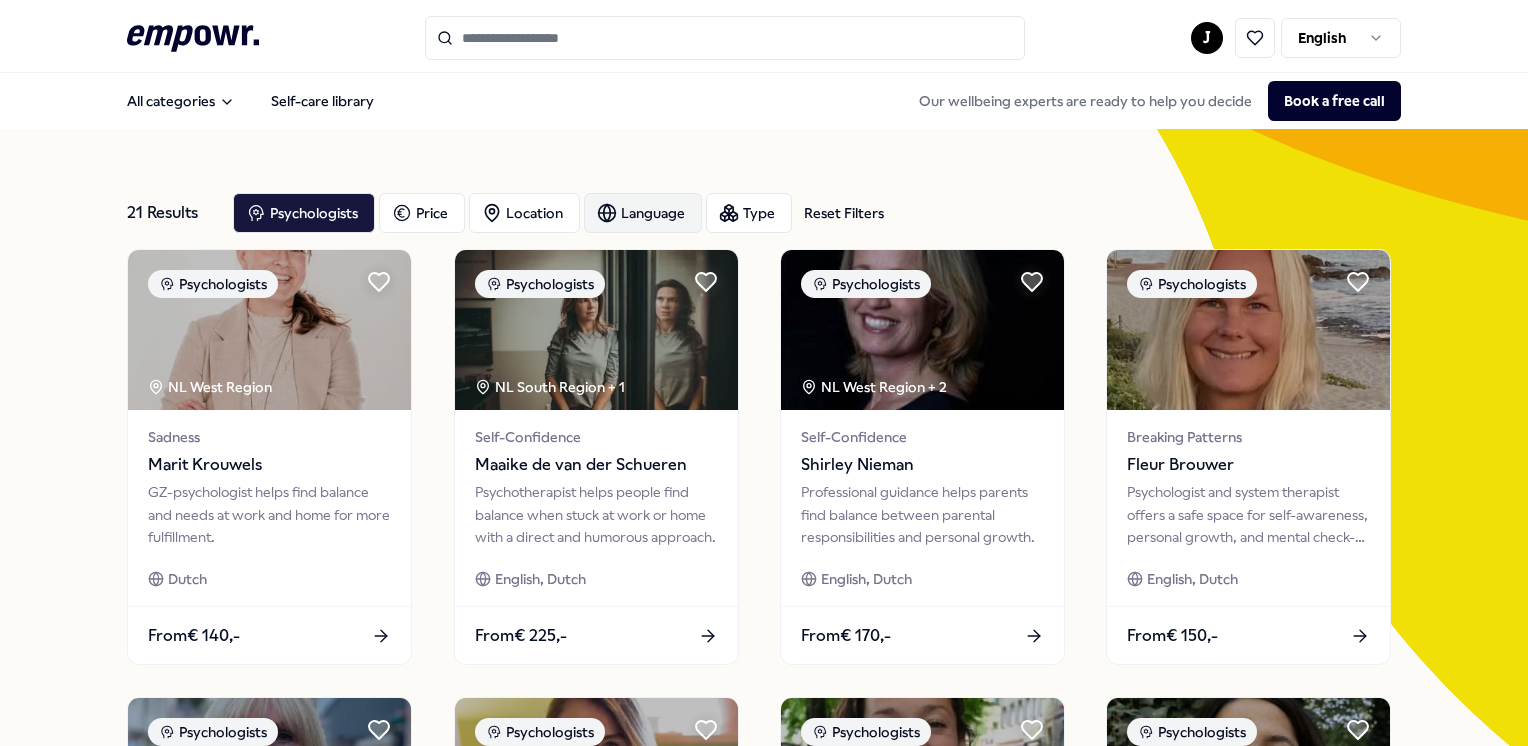 click on "Language" at bounding box center [643, 213] 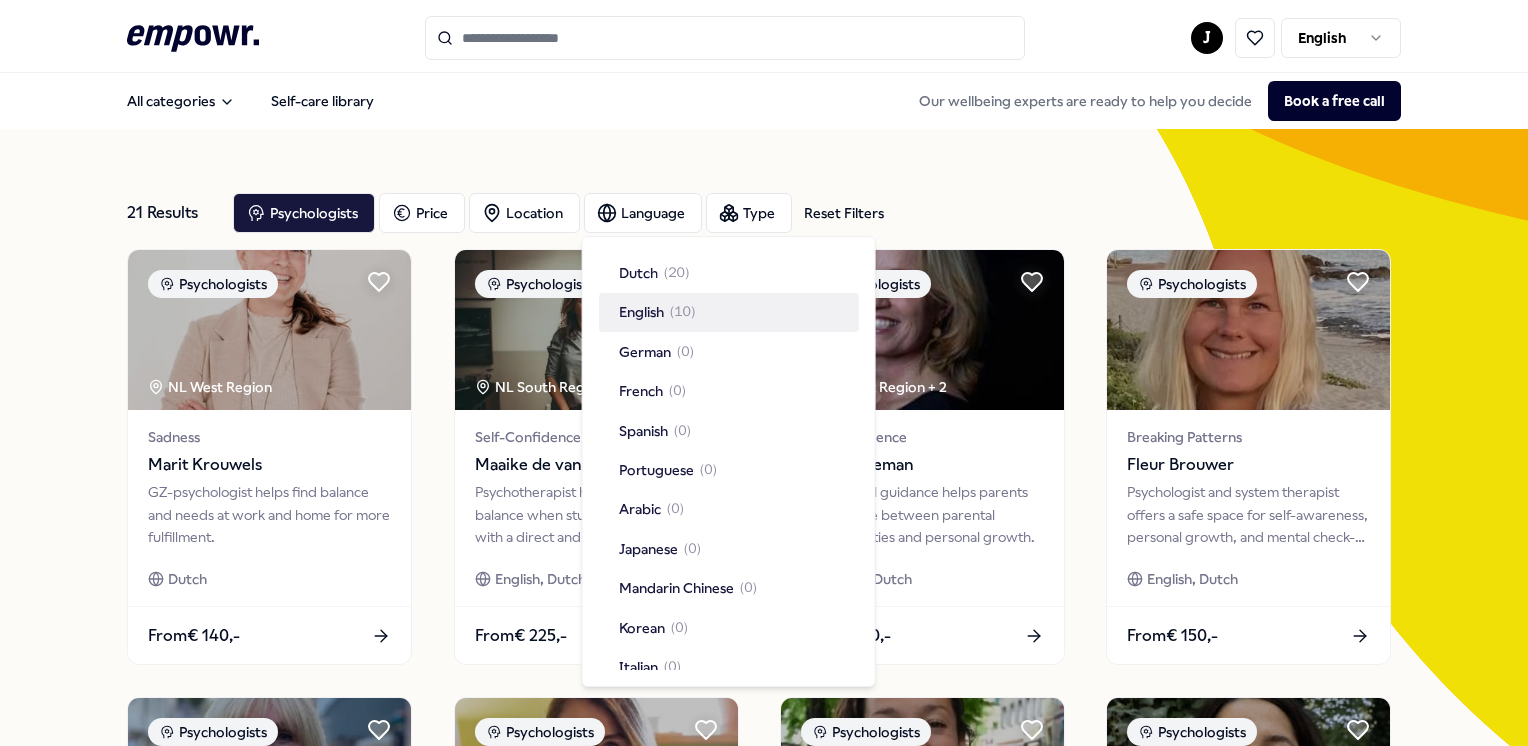 click on "English" at bounding box center (641, 312) 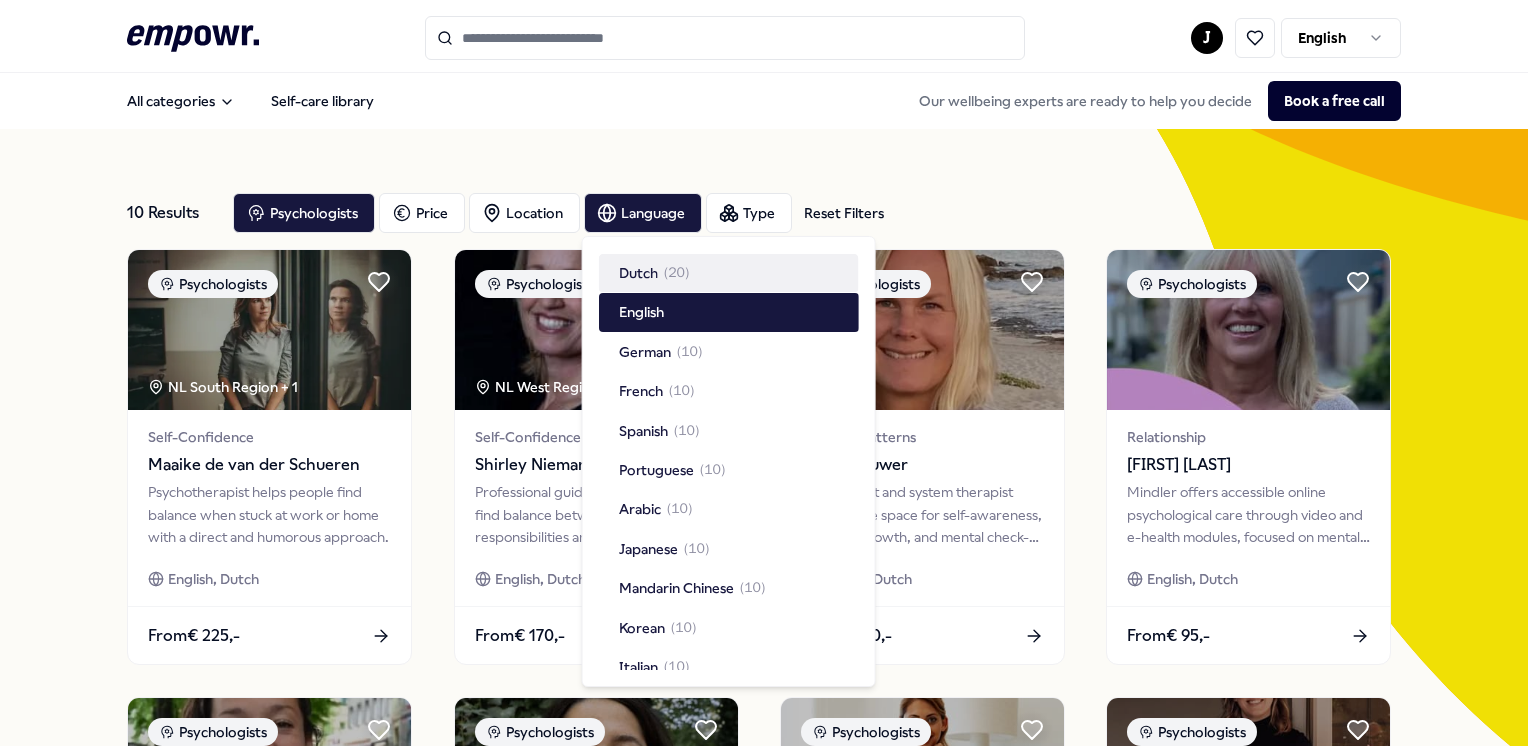 click on "10 Results Reset Filters Psychologists Price Location Language Type Reset Filters Psychologists NL South Region   + 1 Self-Confidence [FIRST] [LAST] Psychotherapist helps people find balance when stuck at work or home with a
direct and humorous approach. English, Dutch From  € 225,- Psychologists NL West Region   + 2 Self-Confidence [FIRST] [LAST] Professional guidance helps parents find balance between parental
responsibilities and personal growth. English, Dutch From  € 170,- Psychologists Breaking Patterns [FIRST] [LAST] Psychologist and system therapist offers a safe space for self-awareness,
personal growth, and mental check-ups for preventive care. English, Dutch From  € 150,- Psychologists Relationship [FIRST] [LAST] Mindler offers accessible online psychological care through video and e-health
modules, focused on mental balance and well-being. English, Dutch From  € 95,- Psychologists Anxiety [FIRST] [LAST] English, Dutch From  € 95,- Psychologists NL West Region   From  1" at bounding box center (763, 909) 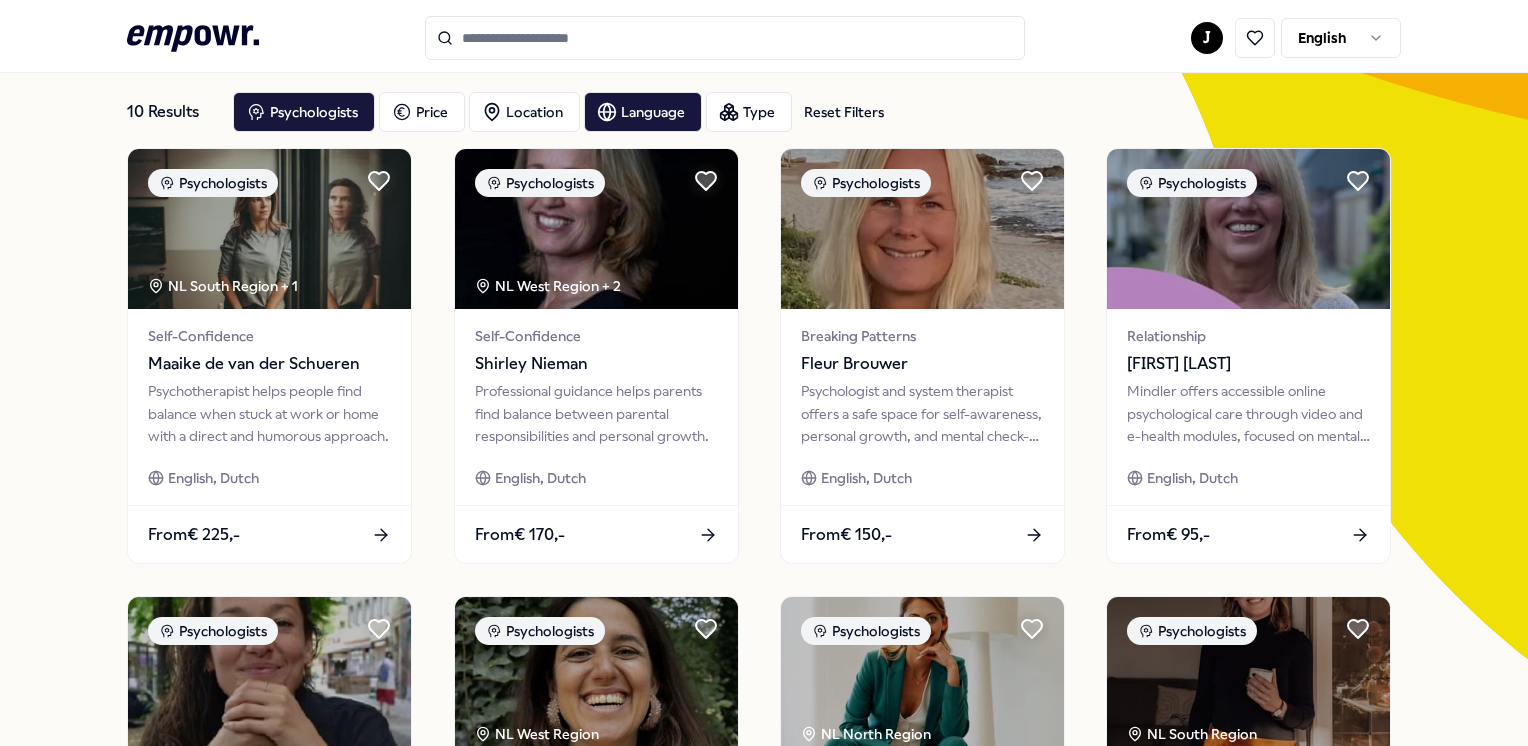 scroll, scrollTop: 100, scrollLeft: 0, axis: vertical 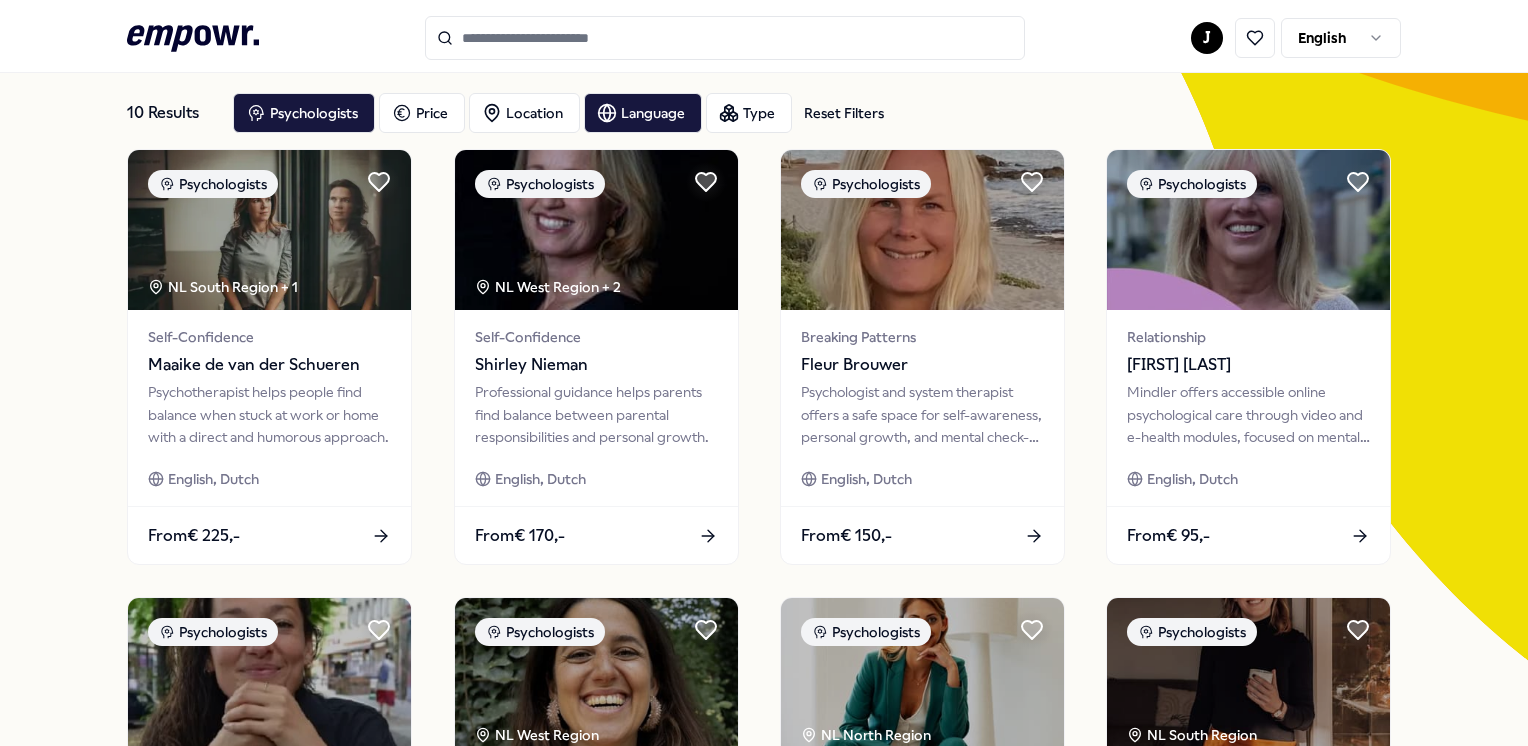 click on "Reset Filters" at bounding box center (844, 113) 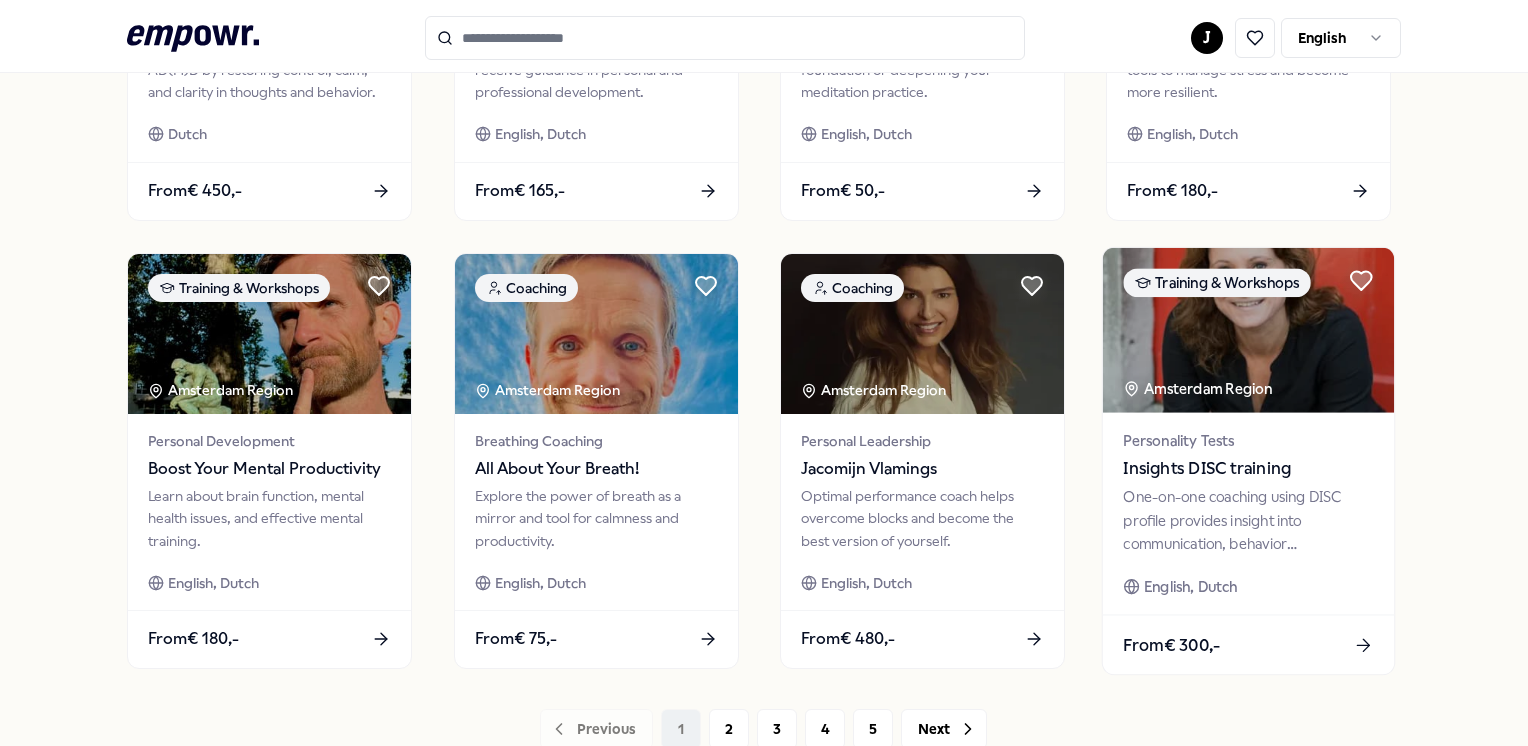 scroll, scrollTop: 884, scrollLeft: 0, axis: vertical 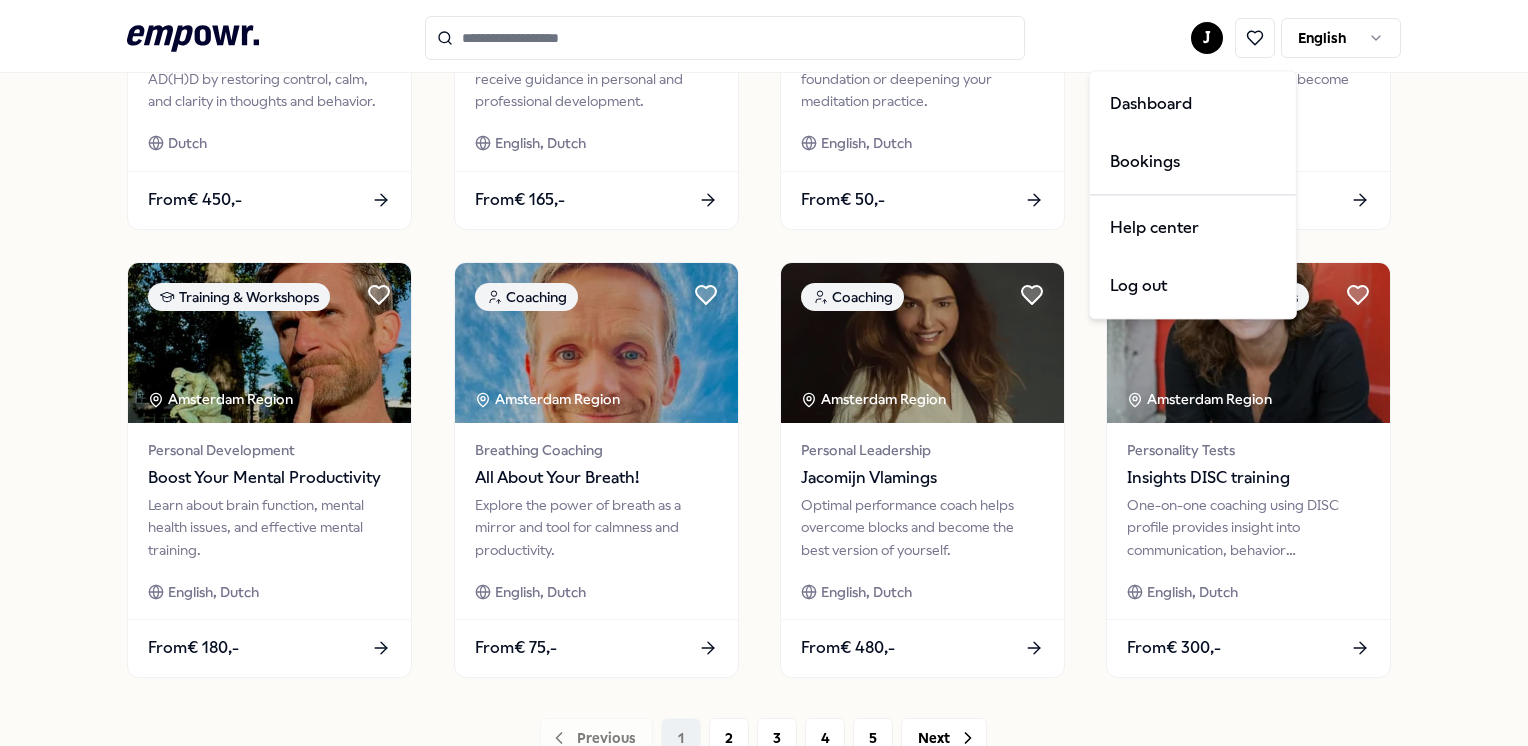 click on "305 Results Categories Price Location Language Type Coaching Amsterdam Region   Setting Boundaries [FIRST] [LAST] Break patterns, reduce stress, gain confidence, regain vitality, and choose
yourself with this coaching. English, Dutch From  € 490,- Coaching Utrecht Region   Burn-out [FIRST] [LAST] Coaching helps with difficult choices, stress, worry, and restlessness in both
work and personal life. English, Dutch From  € 220,- Coaching NL West Region   + 1 Personal Leadership [FIRST] [LAST] Guidance in personal leadership to break patterns and achieve goals through
awareness and action. English, Dutch From  € 150,- Coaching Amsterdam Region   + 1 Career [FIRST] [LAST] Empathetic coach helps break patterns, build self-confidence, and tap into inner
strength. English, Dutch From  € 135,- Coaching NL West Region   + 1 Stress [FIRST] [LAST]" at bounding box center [764, 373] 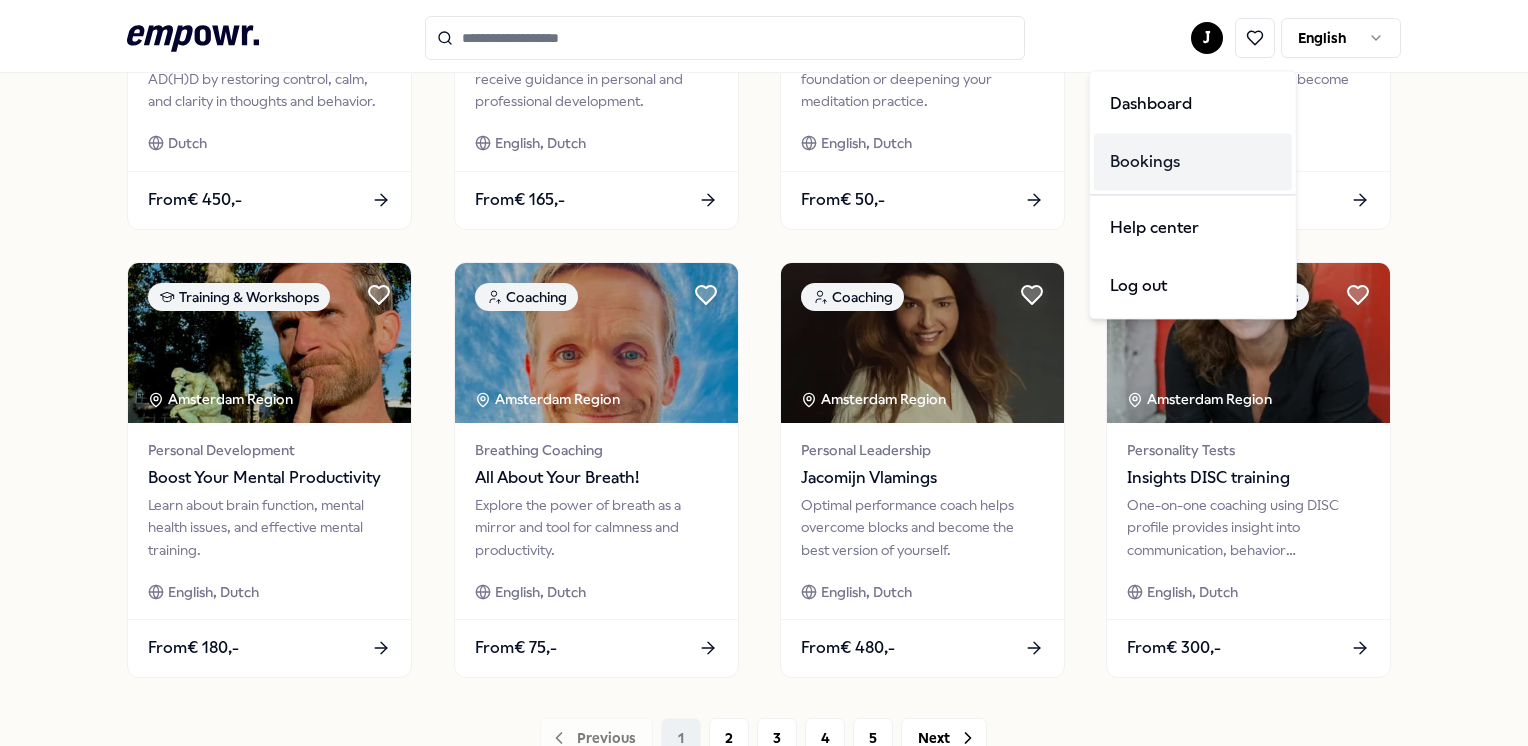 click on "Bookings" at bounding box center (1193, 162) 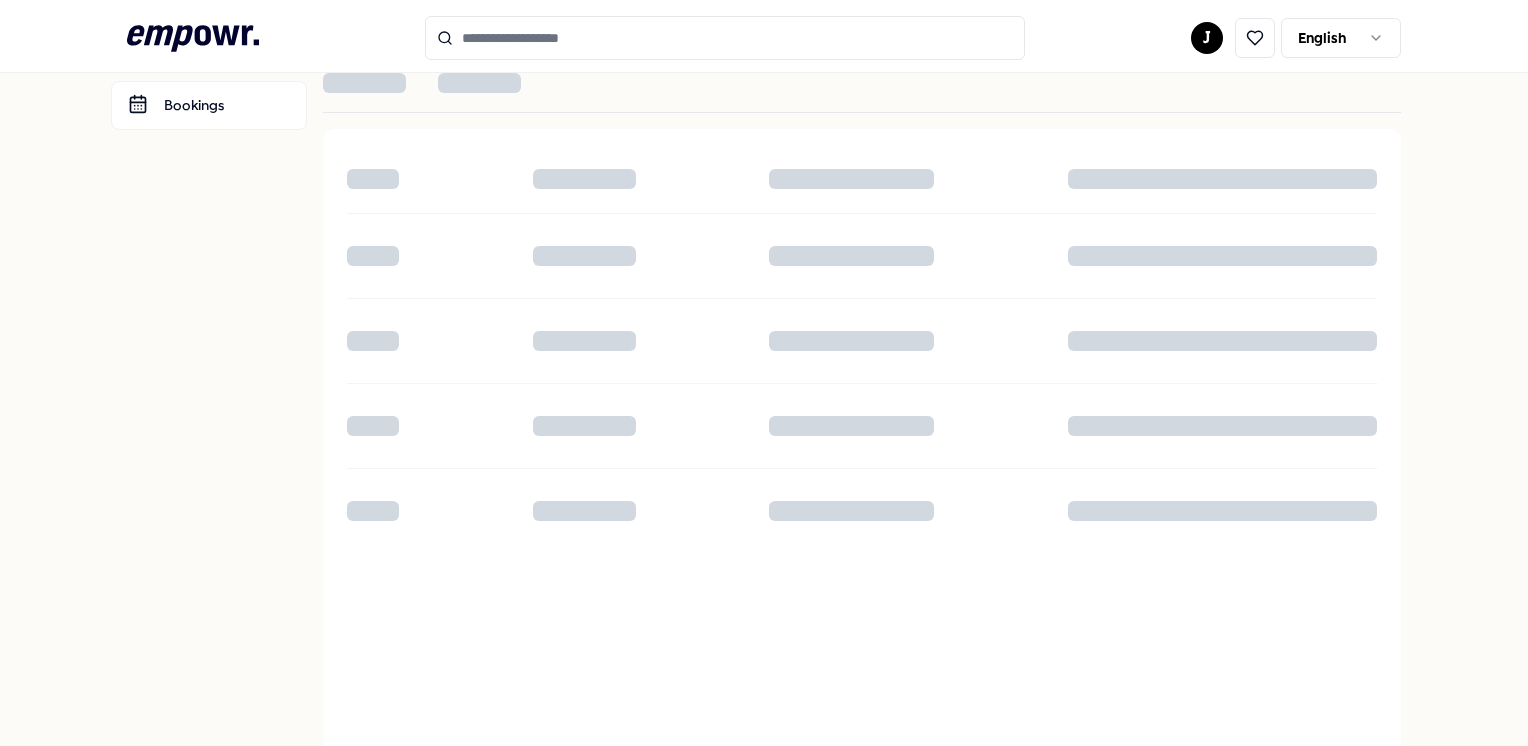 scroll, scrollTop: 0, scrollLeft: 0, axis: both 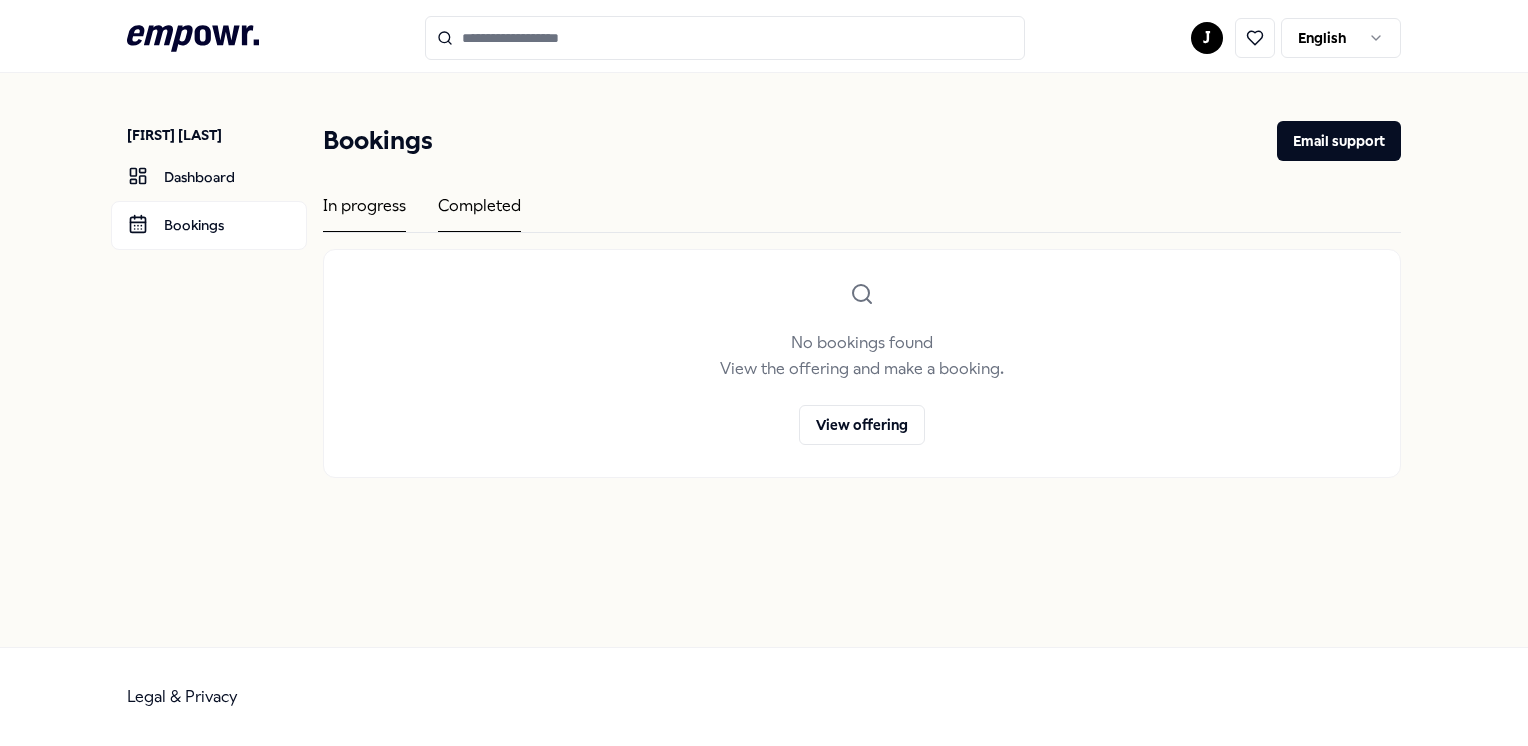 click on "Completed" at bounding box center [479, 212] 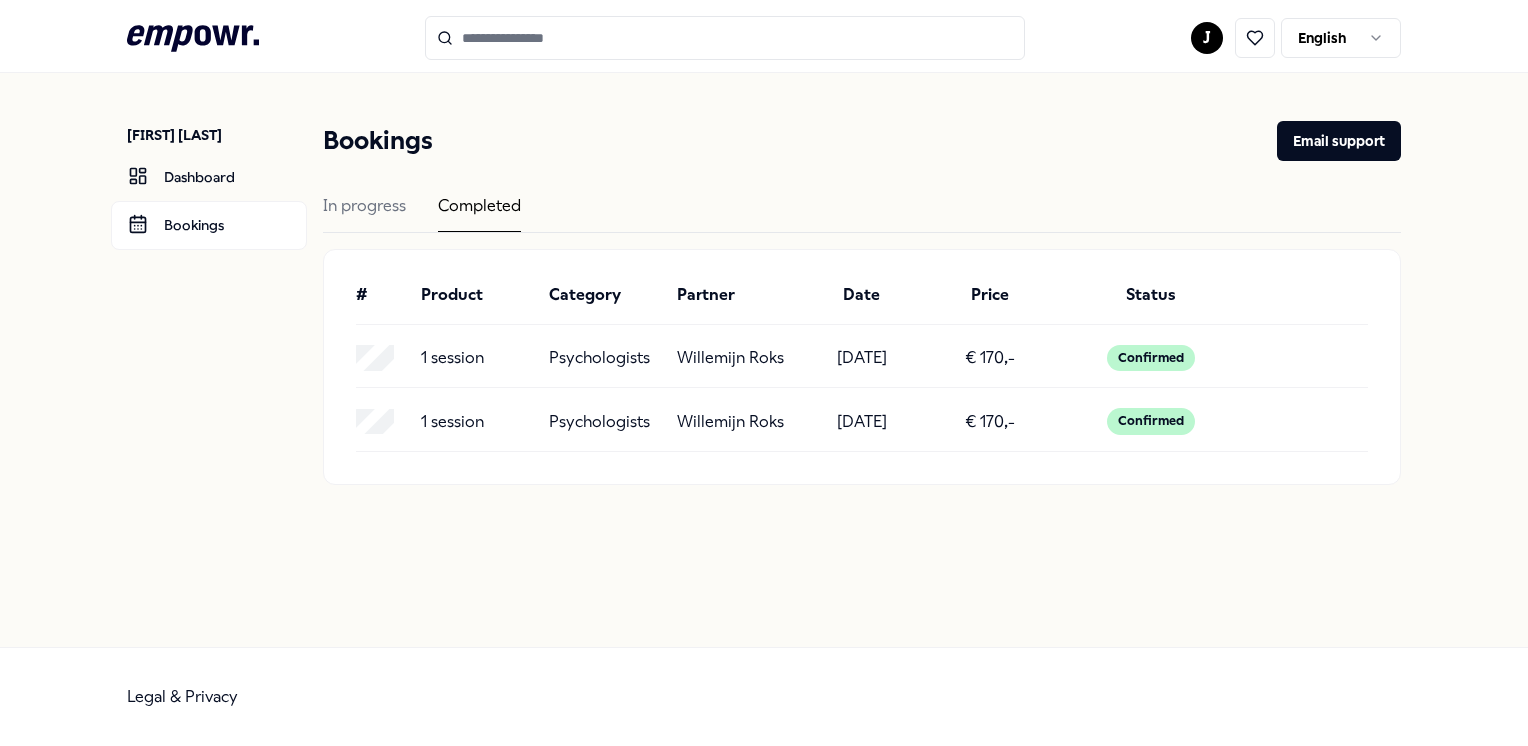 click on "Willemijn Roks" at bounding box center (730, 358) 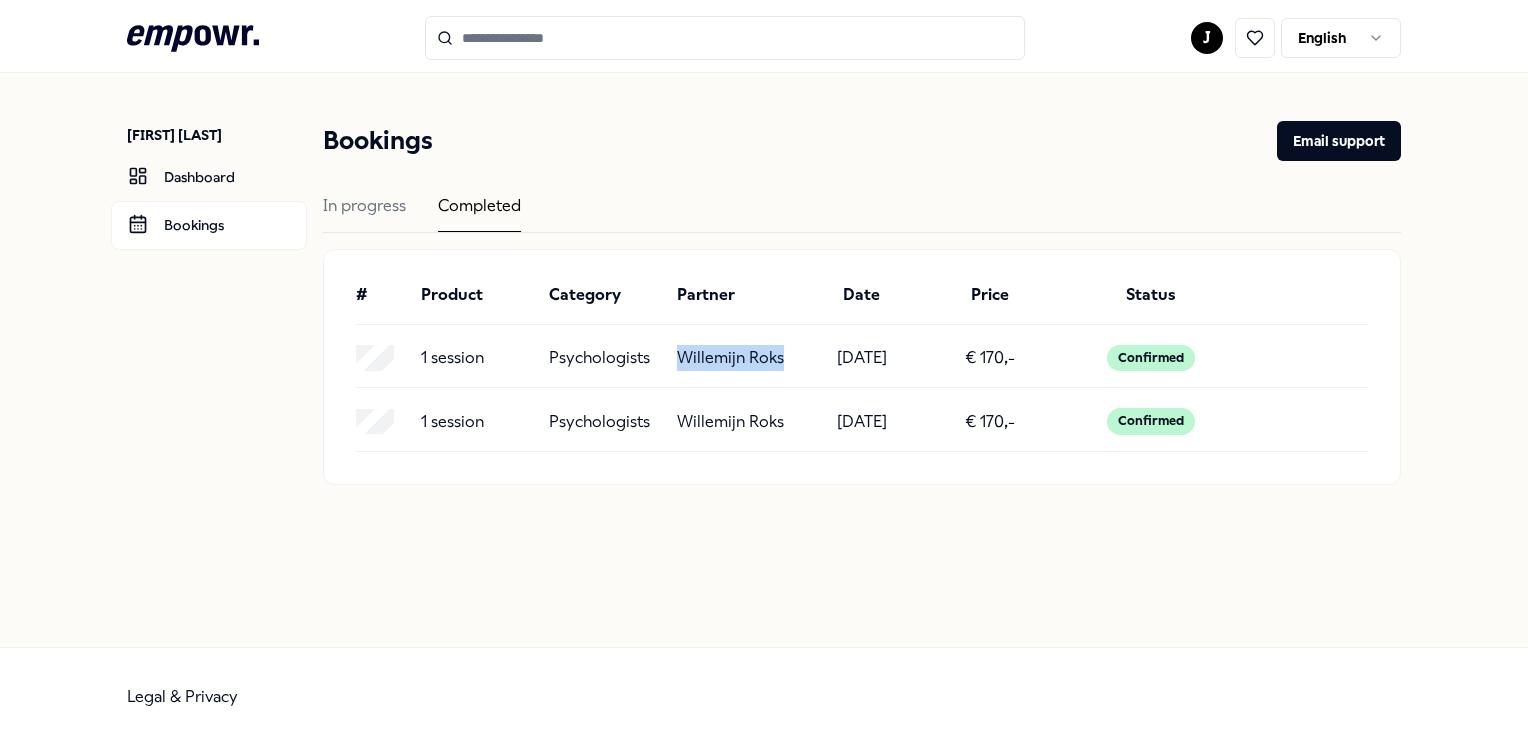 drag, startPoint x: 676, startPoint y: 351, endPoint x: 790, endPoint y: 366, distance: 114.982605 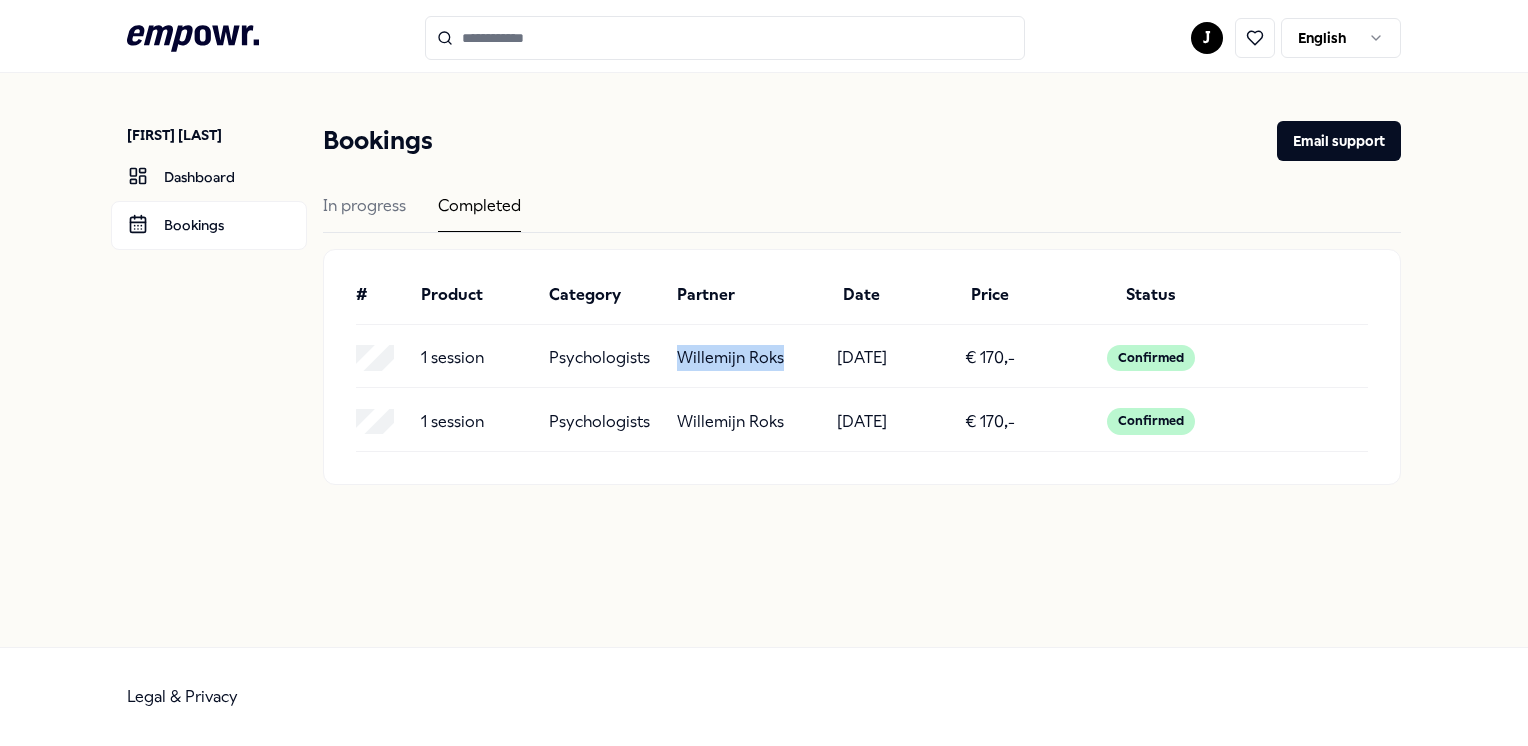 copy on "Willemijn Roks" 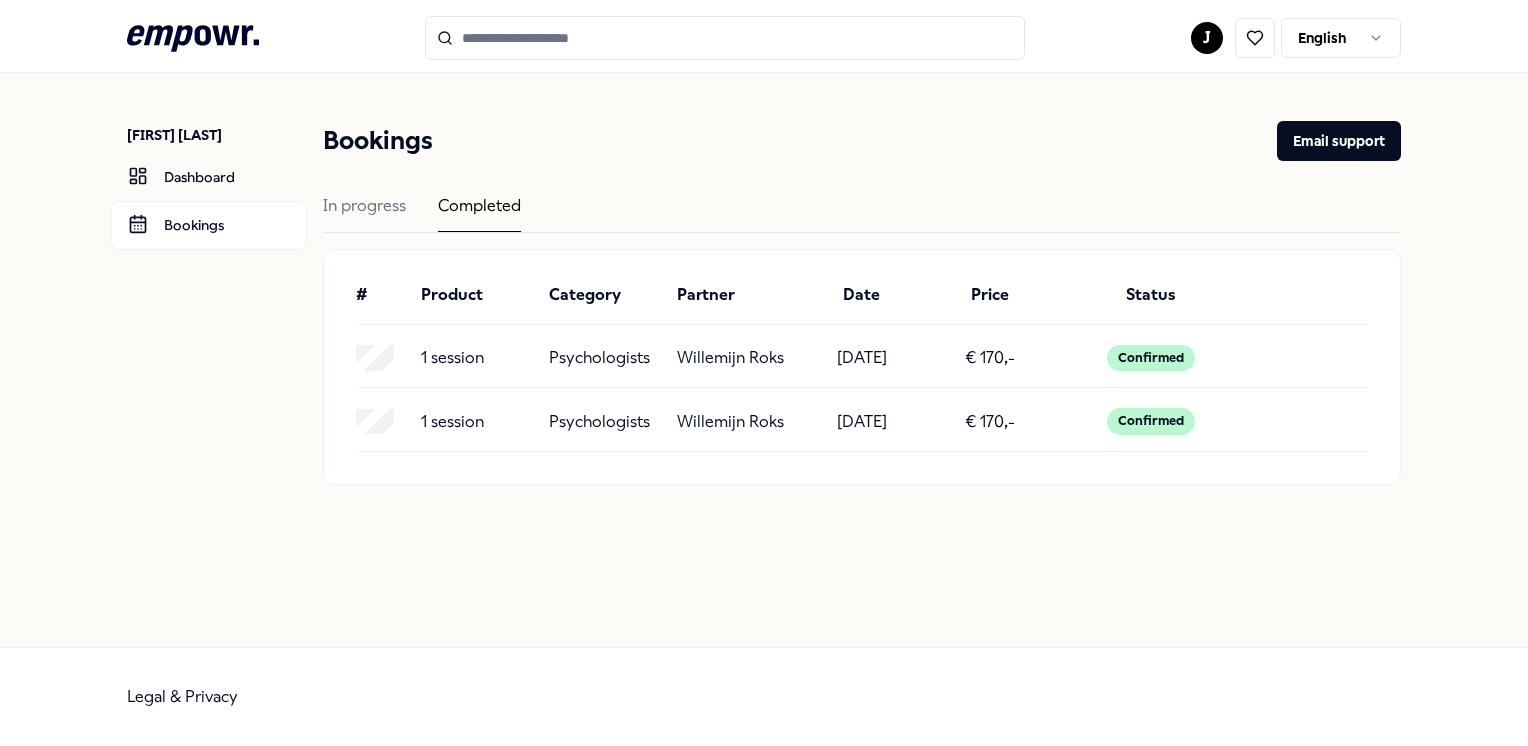 click at bounding box center [725, 38] 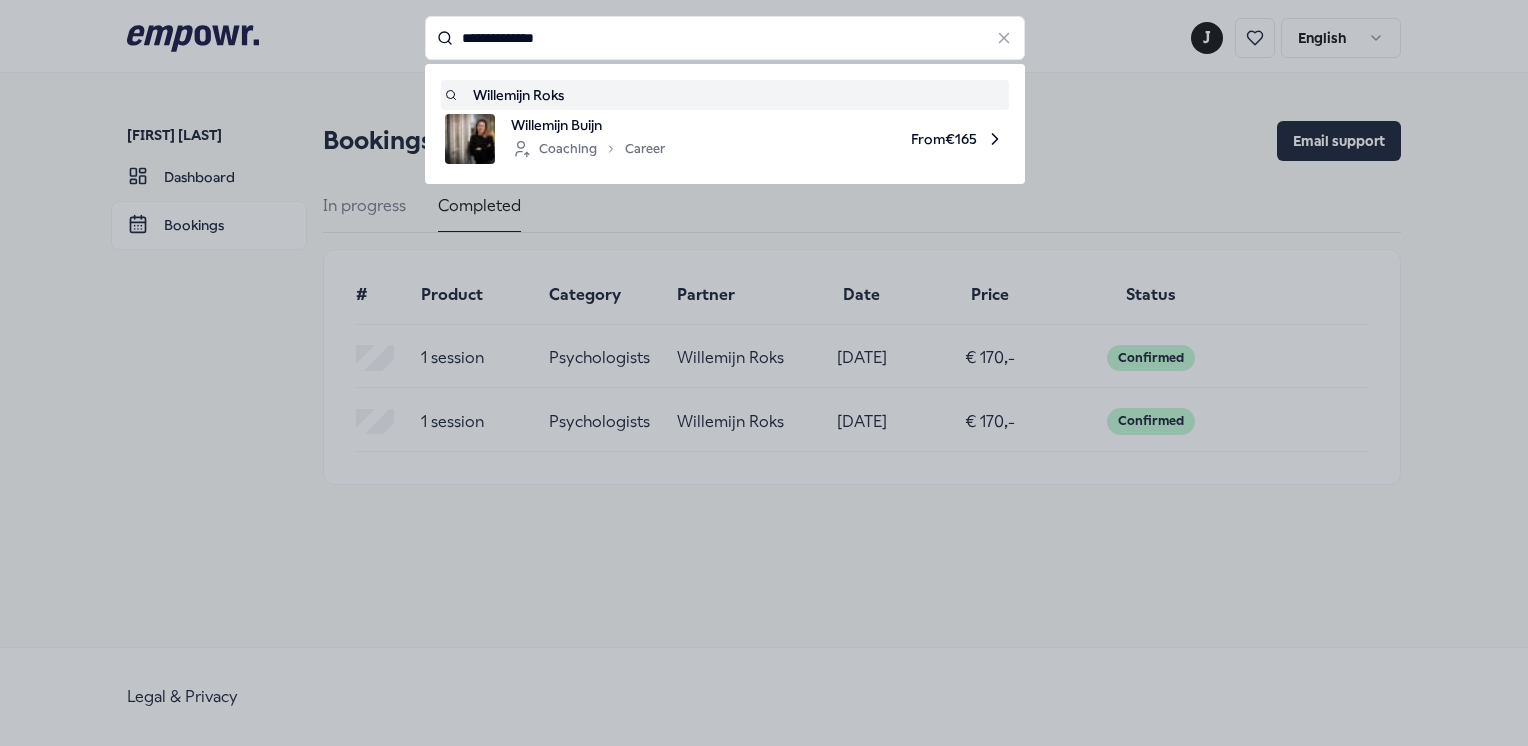 click on "Willemijn Roks" at bounding box center (725, 95) 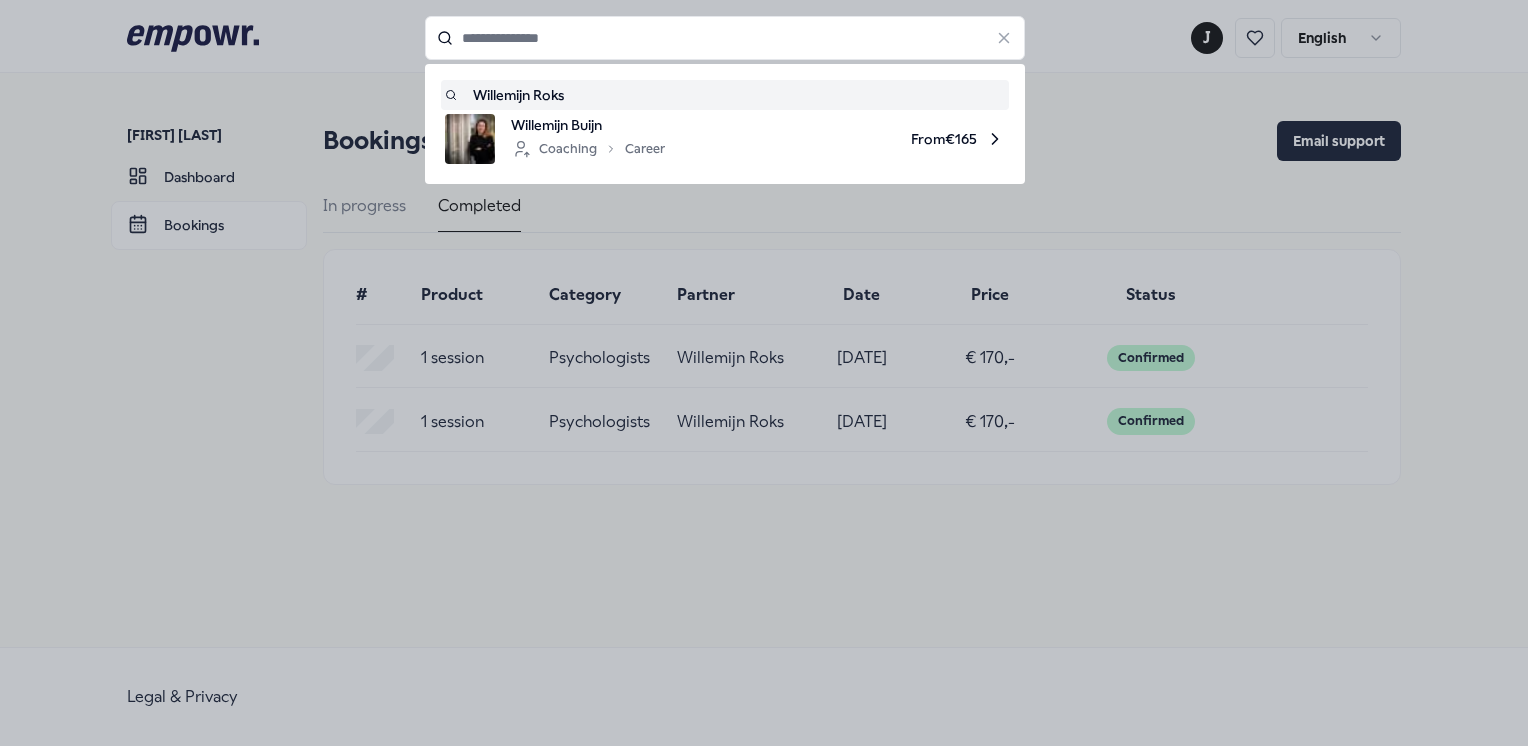 type on "**********" 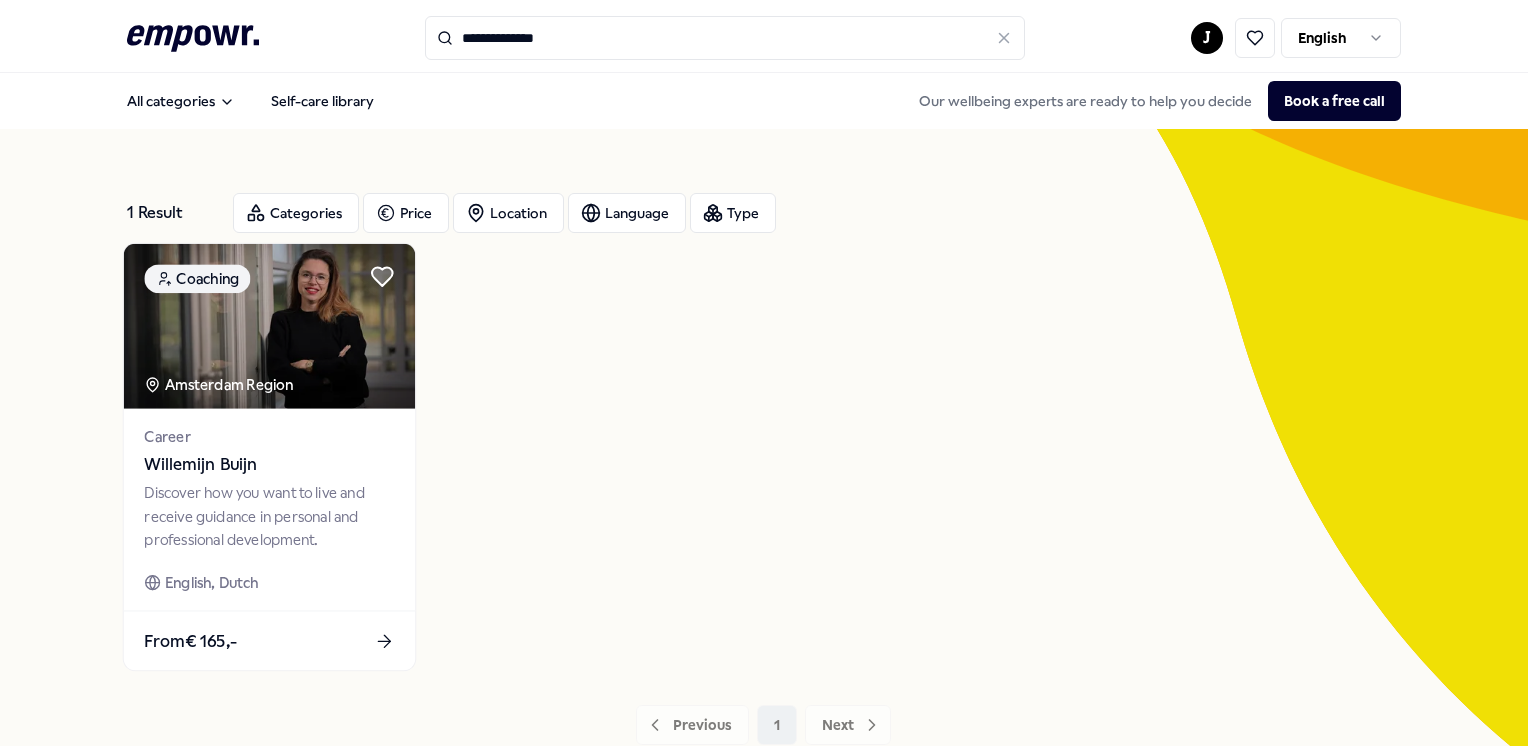 click on "Willemijn Buijn" at bounding box center (270, 465) 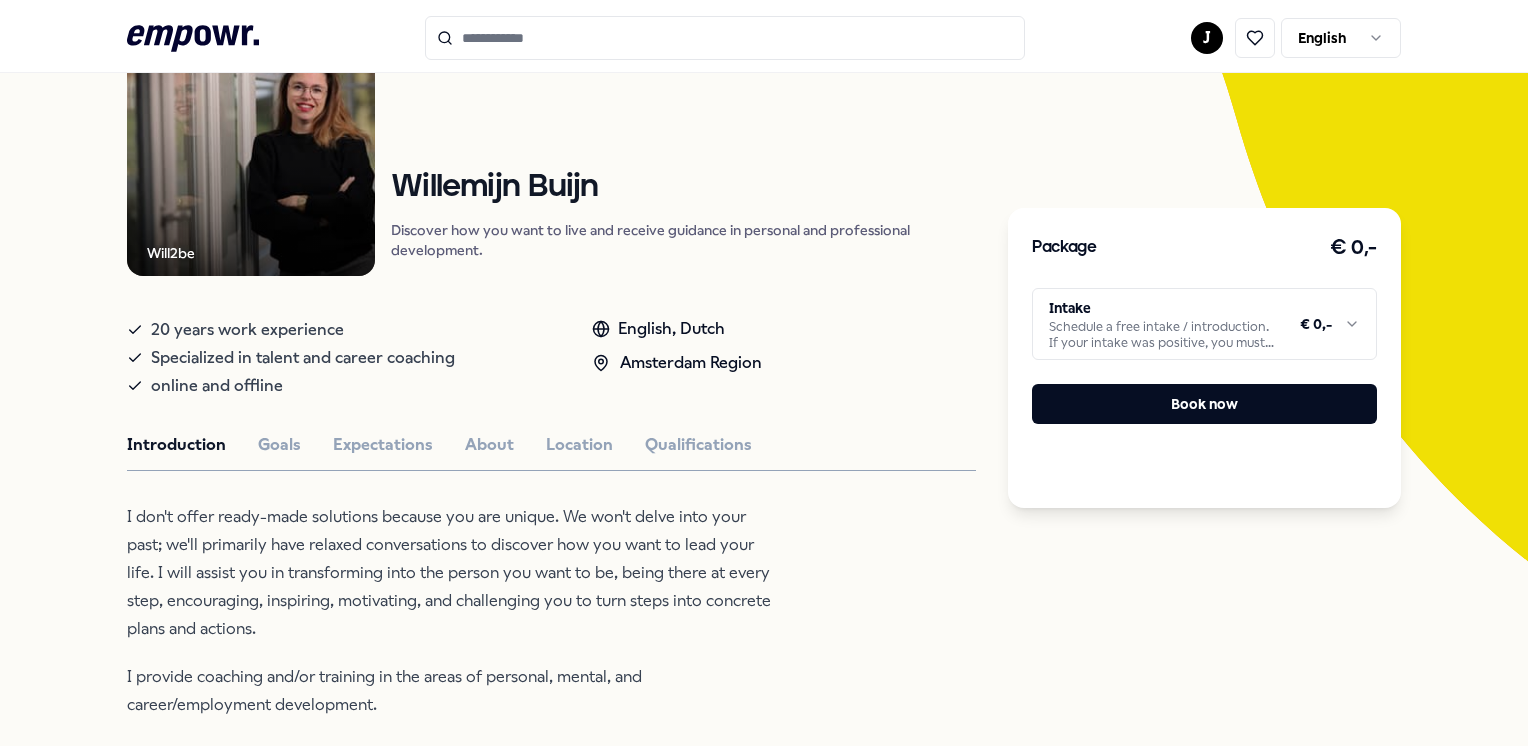 scroll, scrollTop: 127, scrollLeft: 0, axis: vertical 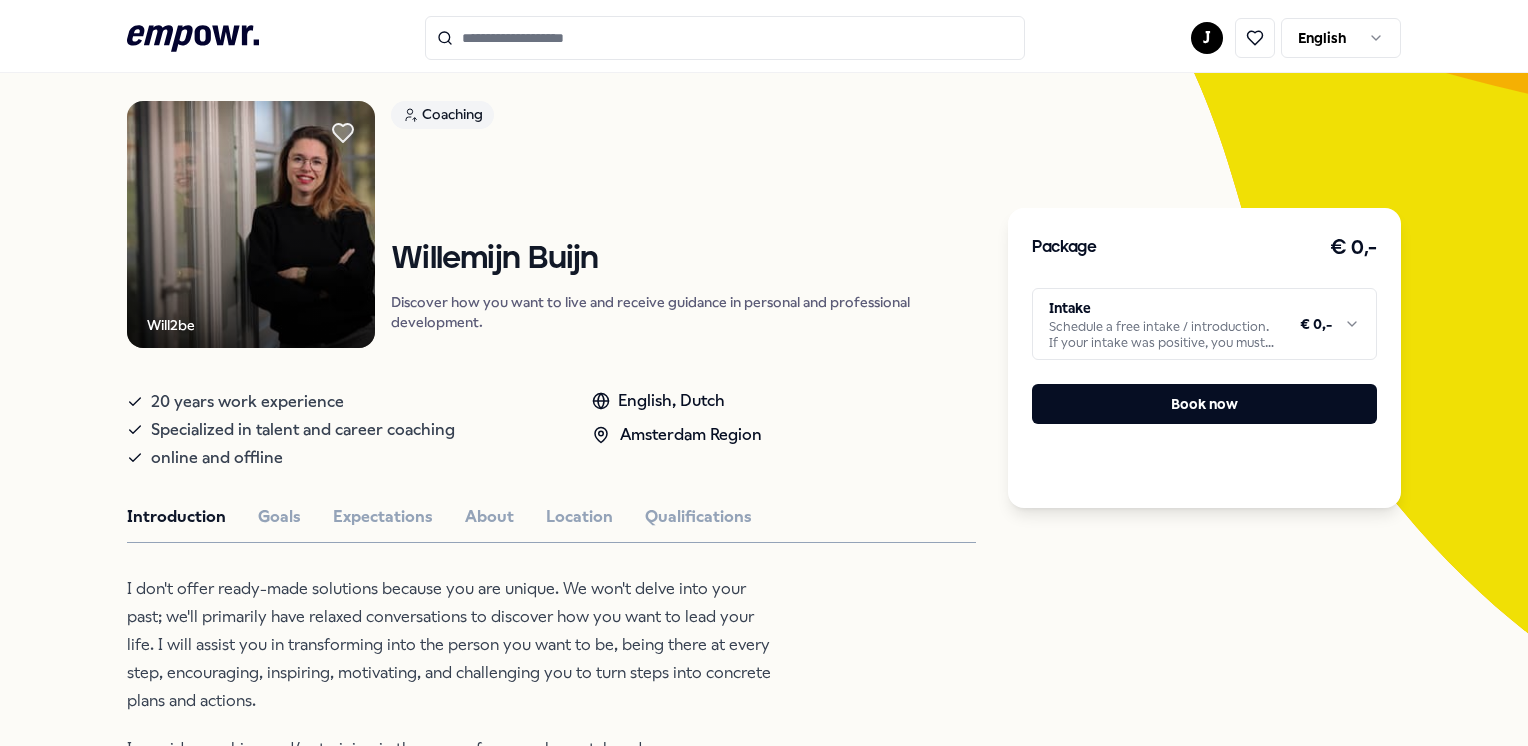 click 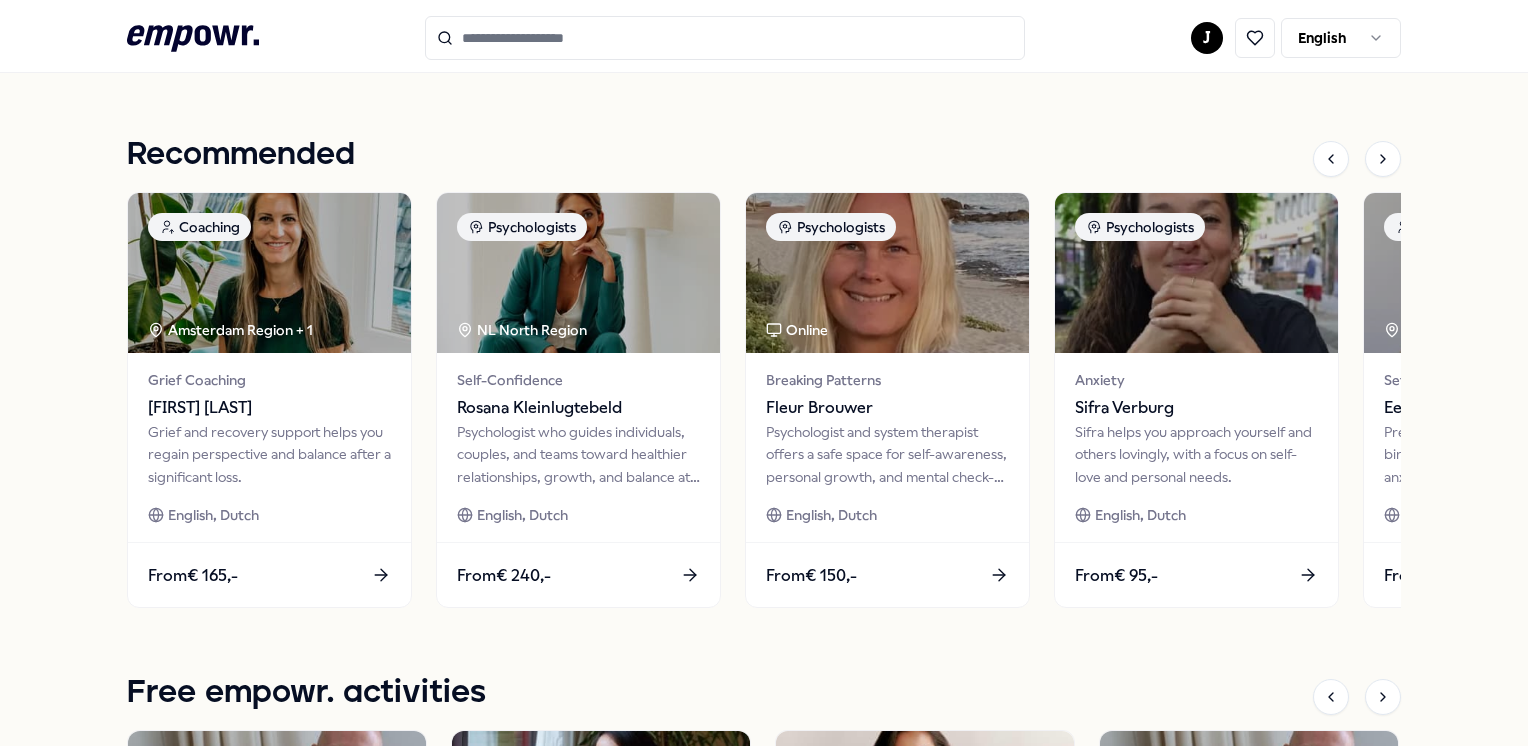 scroll, scrollTop: 856, scrollLeft: 0, axis: vertical 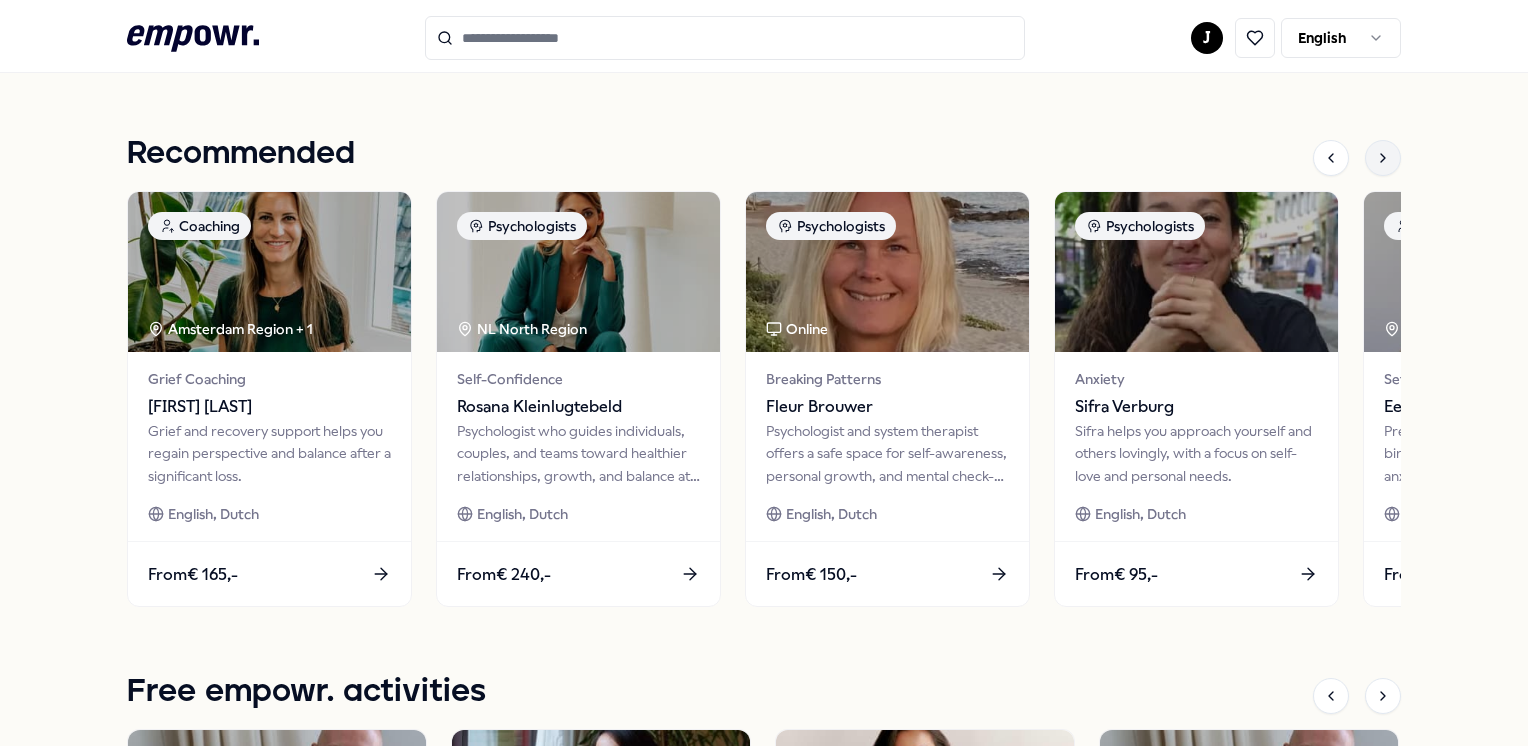 click at bounding box center (1383, 158) 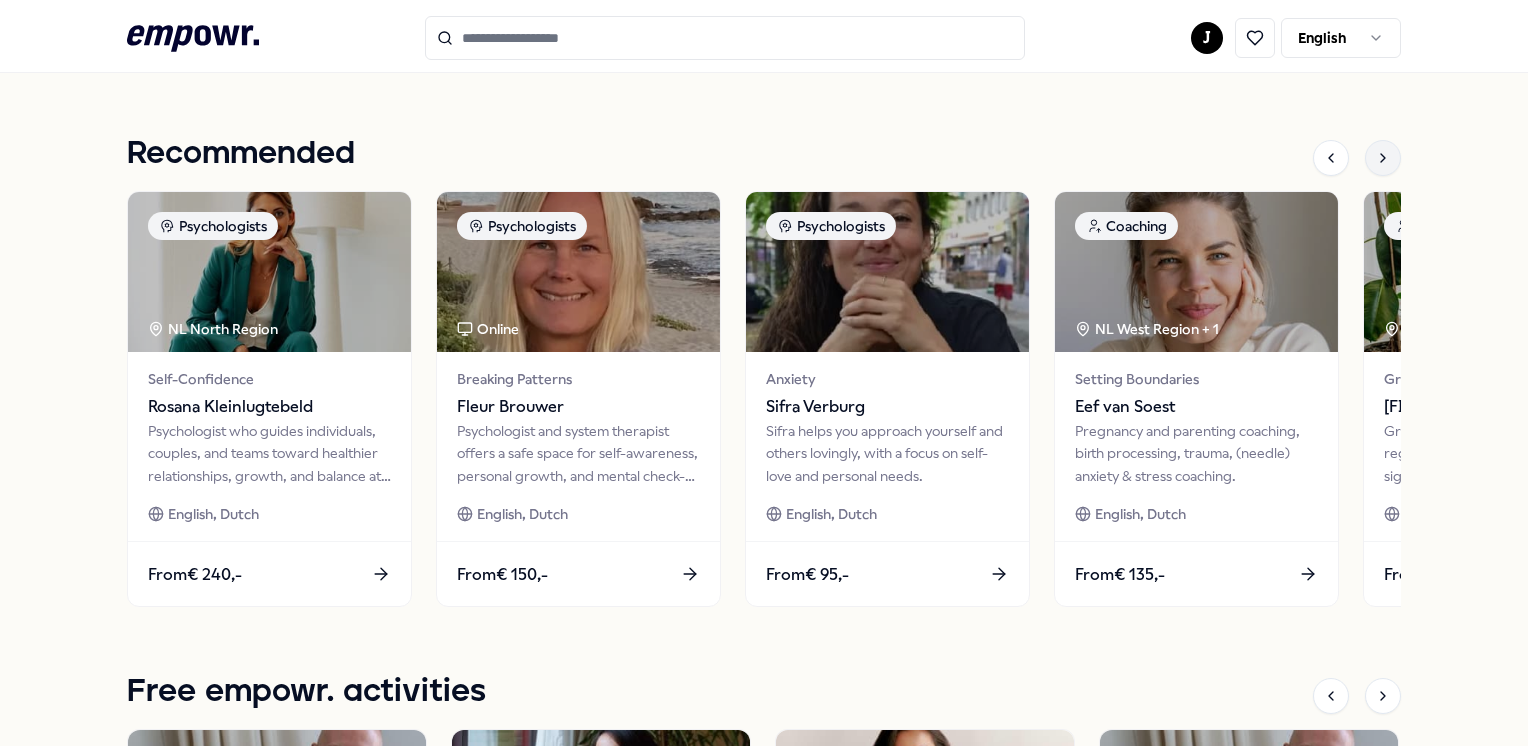 click at bounding box center [1383, 158] 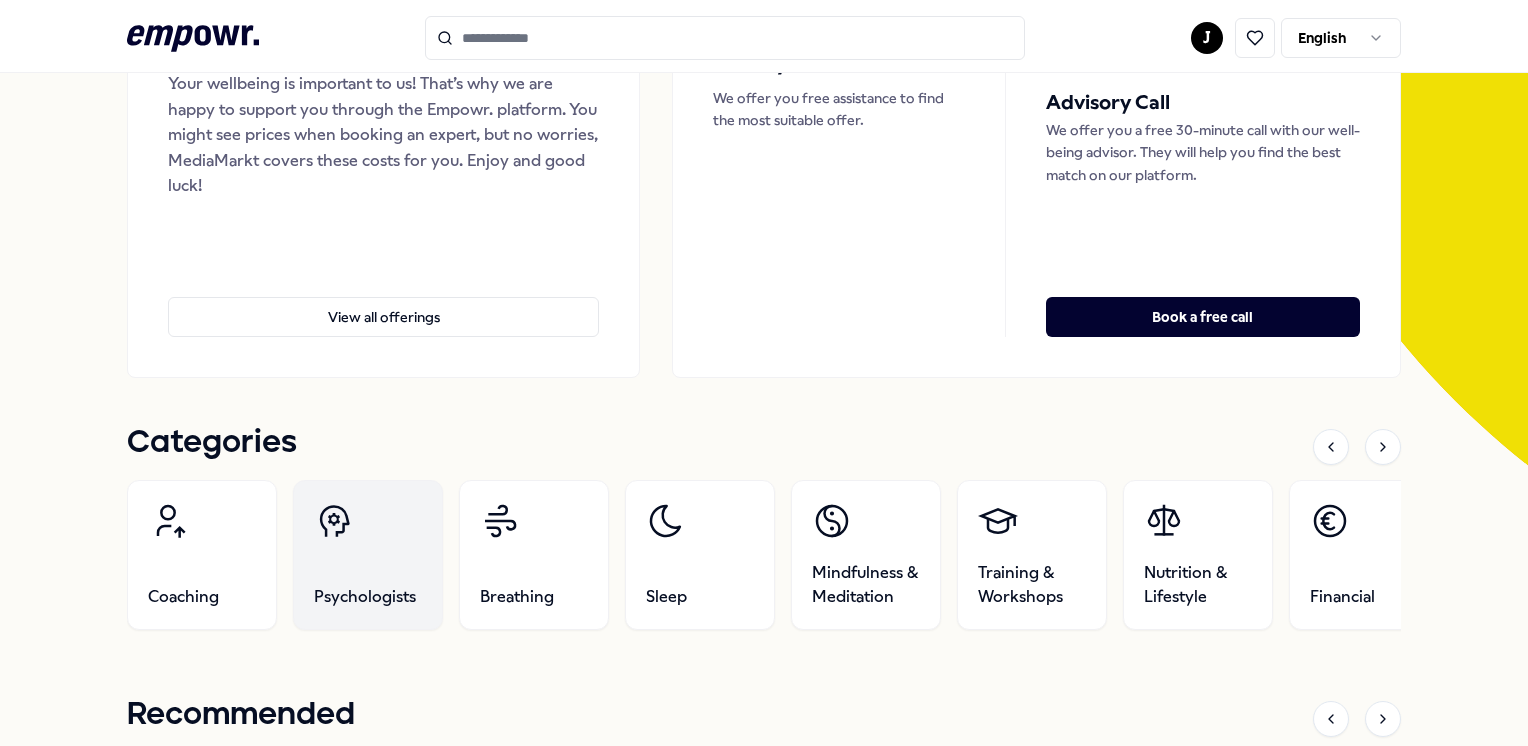 click on "Psychologists" at bounding box center (368, 555) 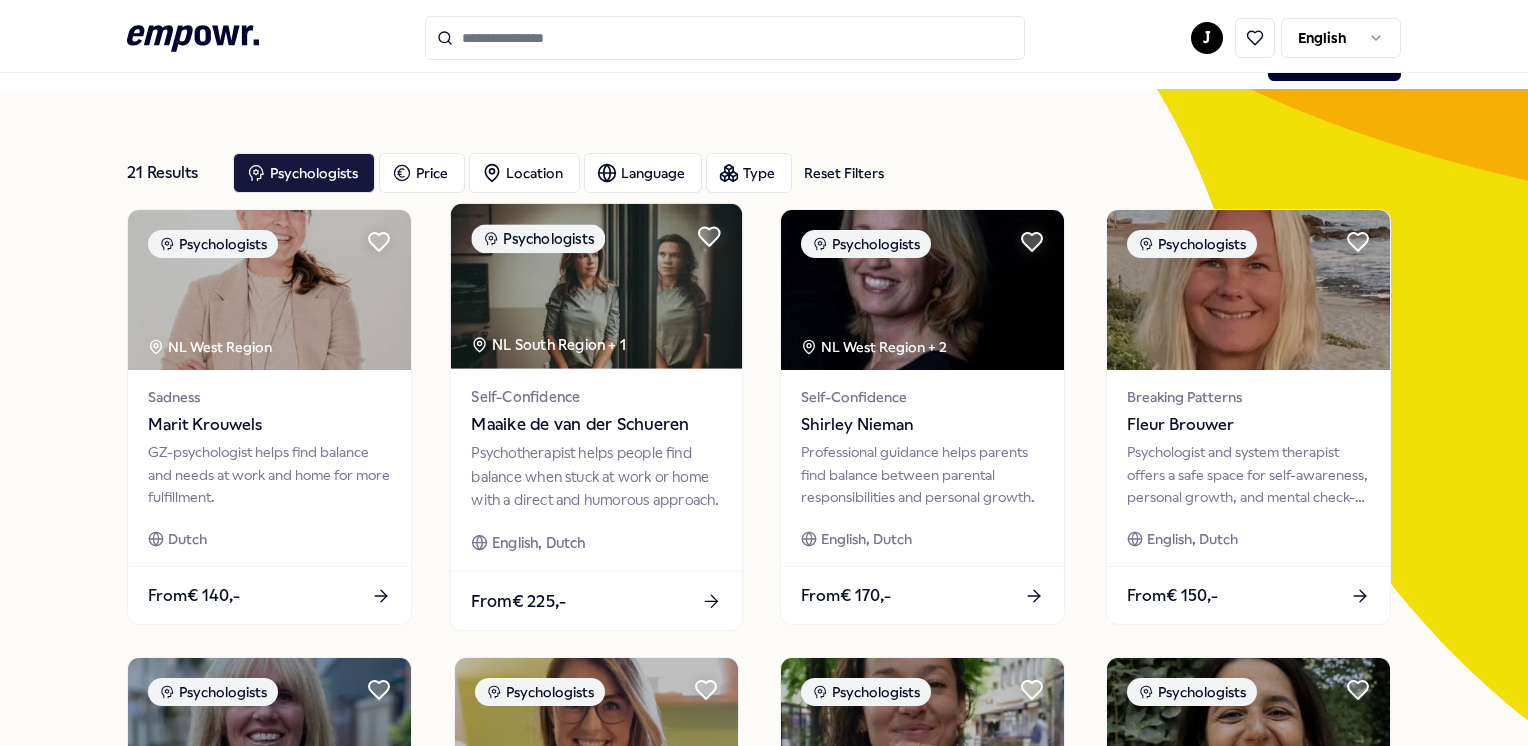 scroll, scrollTop: 32, scrollLeft: 0, axis: vertical 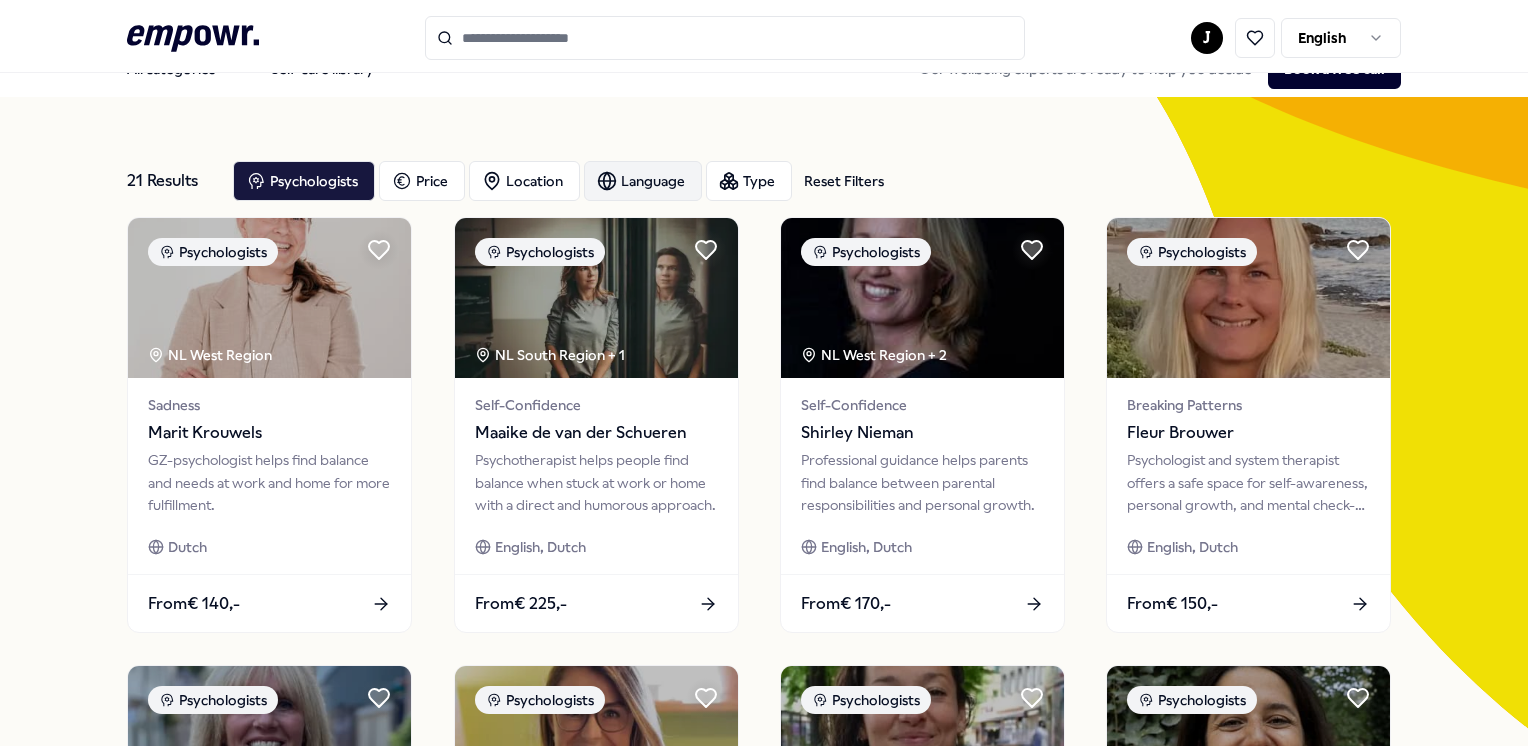 click on "Language" at bounding box center (643, 181) 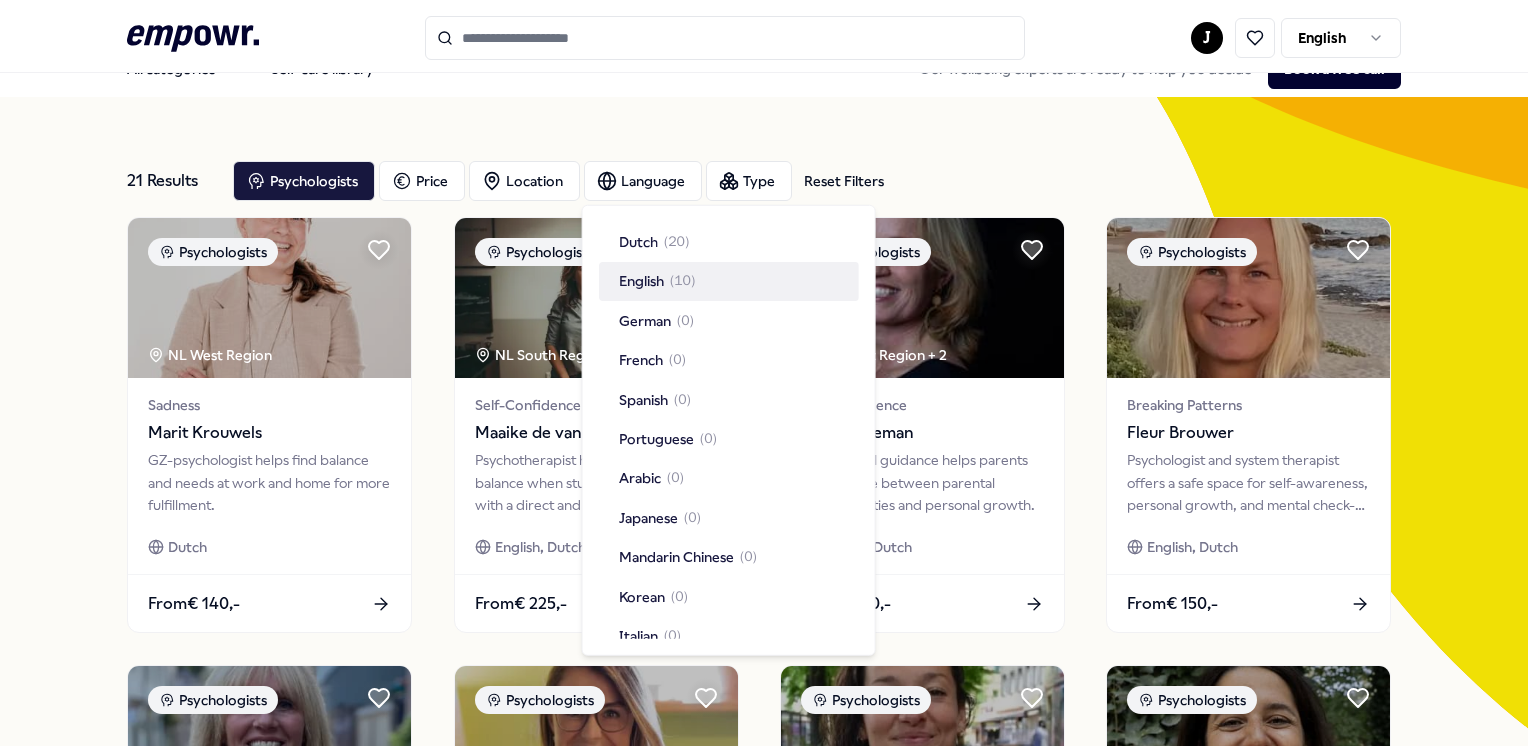 click on "English" at bounding box center [641, 281] 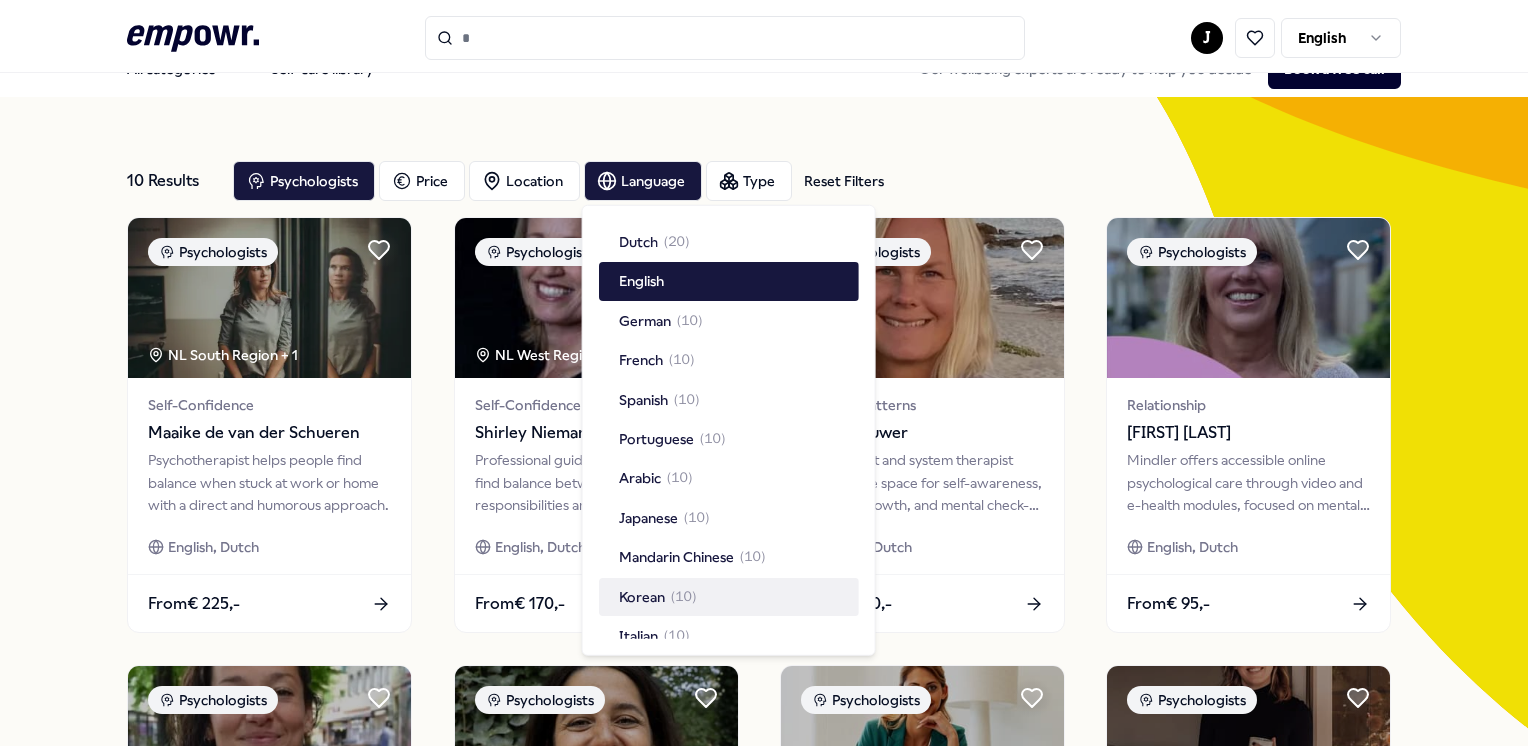 click on "10 Results Reset Filters Psychologists Price Location Language Type Reset Filters Psychologists NL South Region   + 1 Self-Confidence [FIRST] [LAST] Psychotherapist helps people find balance when stuck at work or home with a
direct and humorous approach. English, Dutch From  € 225,- Psychologists NL West Region   + 2 Self-Confidence [FIRST] [LAST] Professional guidance helps parents find balance between parental
responsibilities and personal growth. English, Dutch From  € 170,- Psychologists Breaking Patterns [FIRST] [LAST] Psychologist and system therapist offers a safe space for self-awareness,
personal growth, and mental check-ups for preventive care. English, Dutch From  € 150,- Psychologists Relationship [FIRST] [LAST] Mindler offers accessible online psychological care through video and e-health
modules, focused on mental balance and well-being. English, Dutch From  € 95,- Psychologists Anxiety [FIRST] [LAST] English, Dutch From  € 95,- Psychologists NL West Region   From  1" at bounding box center (764, 877) 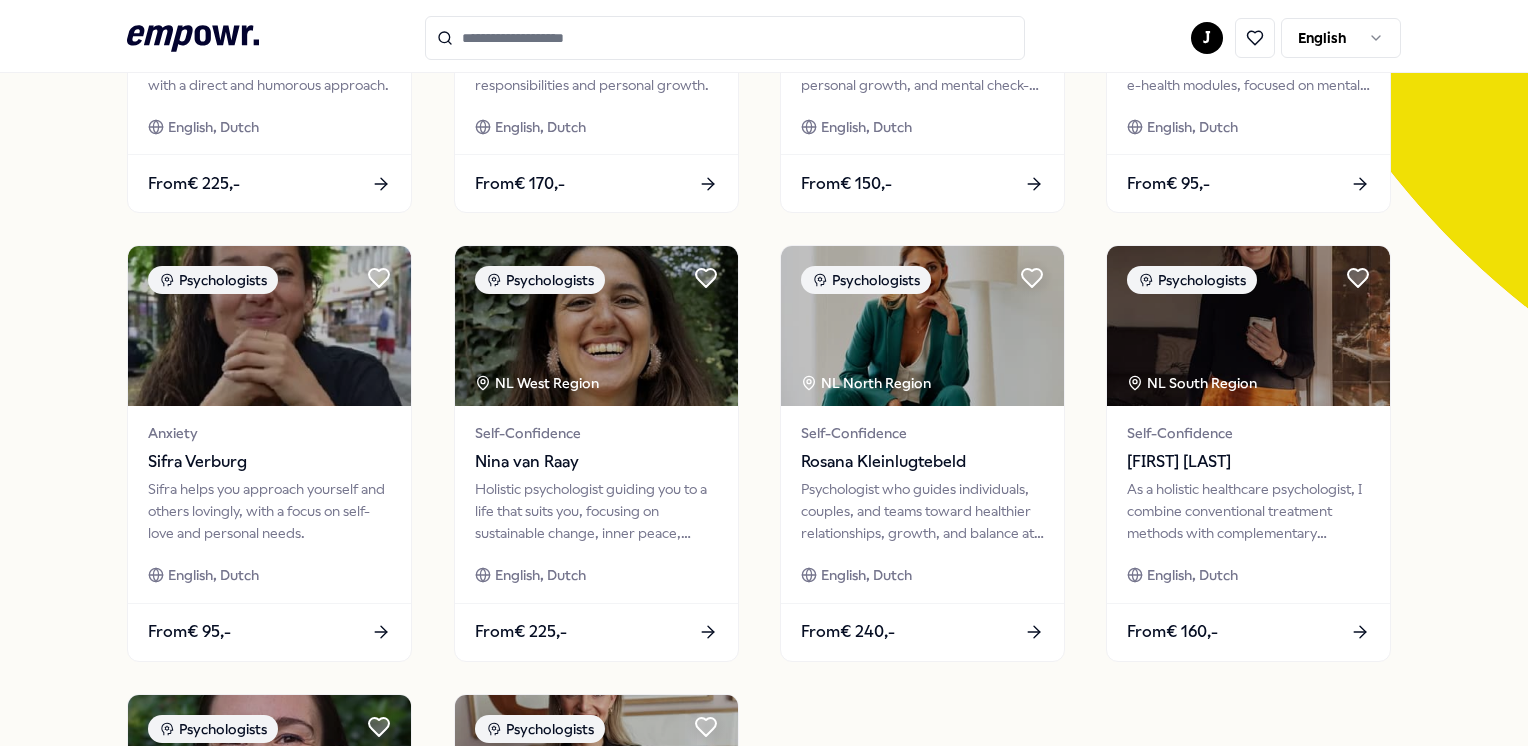 scroll, scrollTop: 464, scrollLeft: 0, axis: vertical 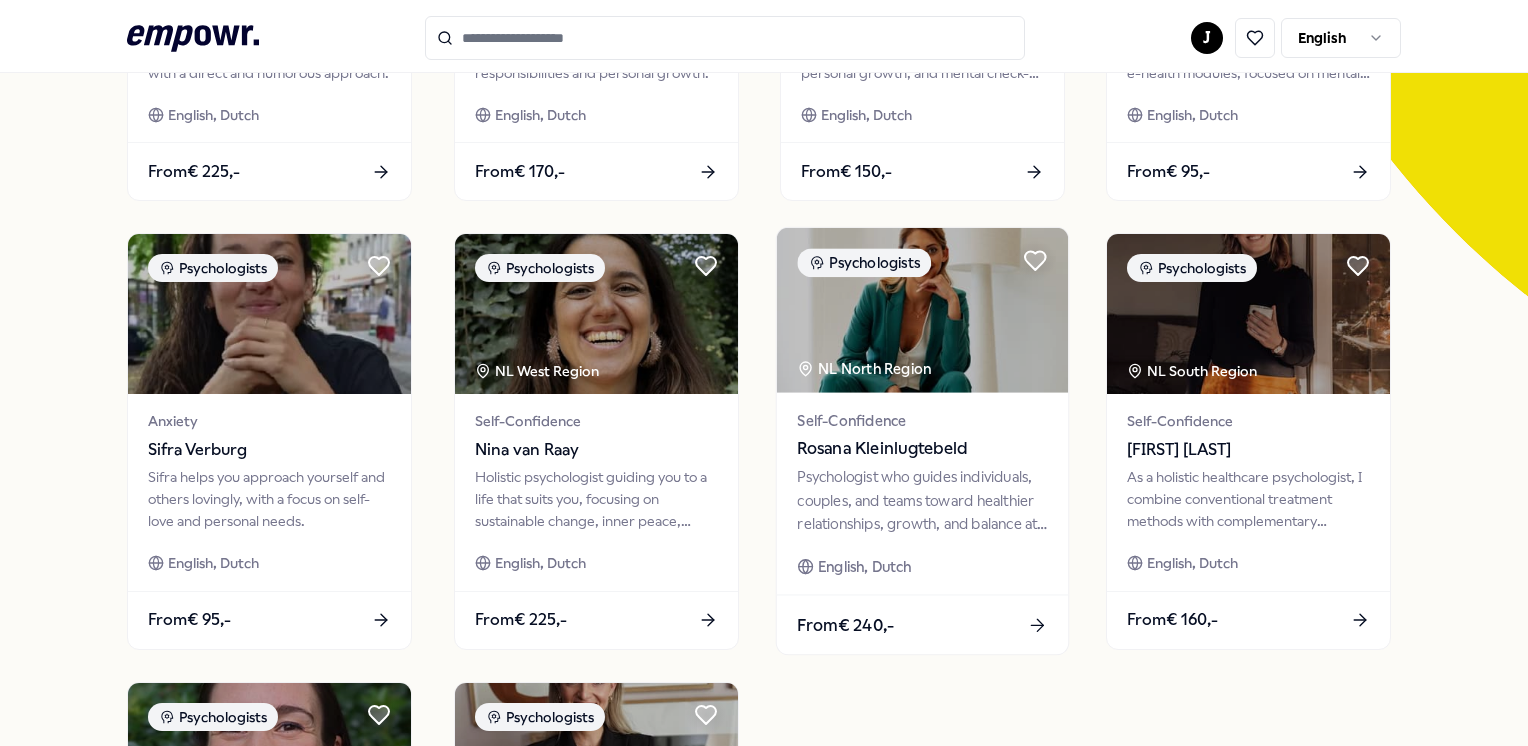 click on "Psychologist who guides individuals, couples, and teams toward healthier
relationships, growth, and balance at Praktijk Buitenspel." at bounding box center [922, 500] 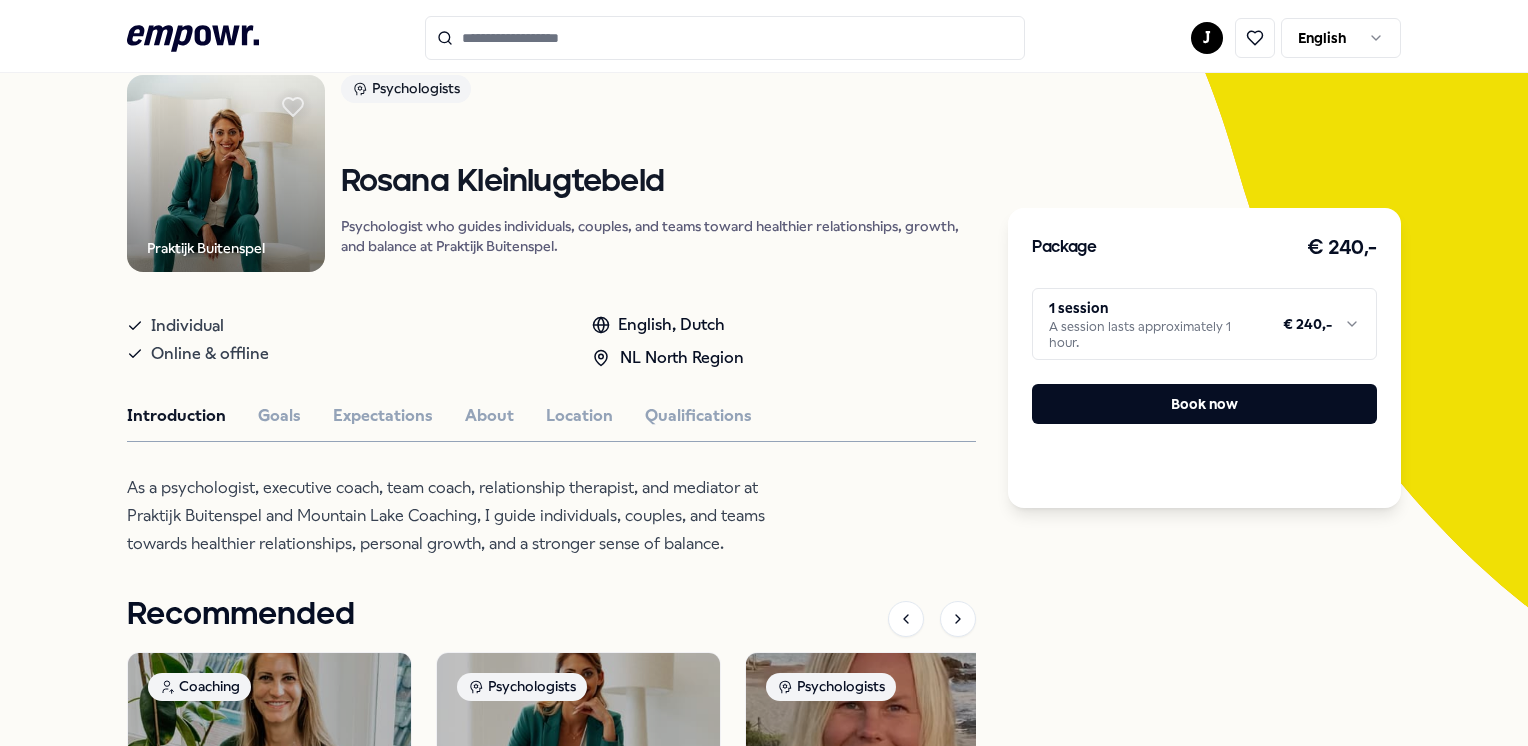 scroll, scrollTop: 156, scrollLeft: 0, axis: vertical 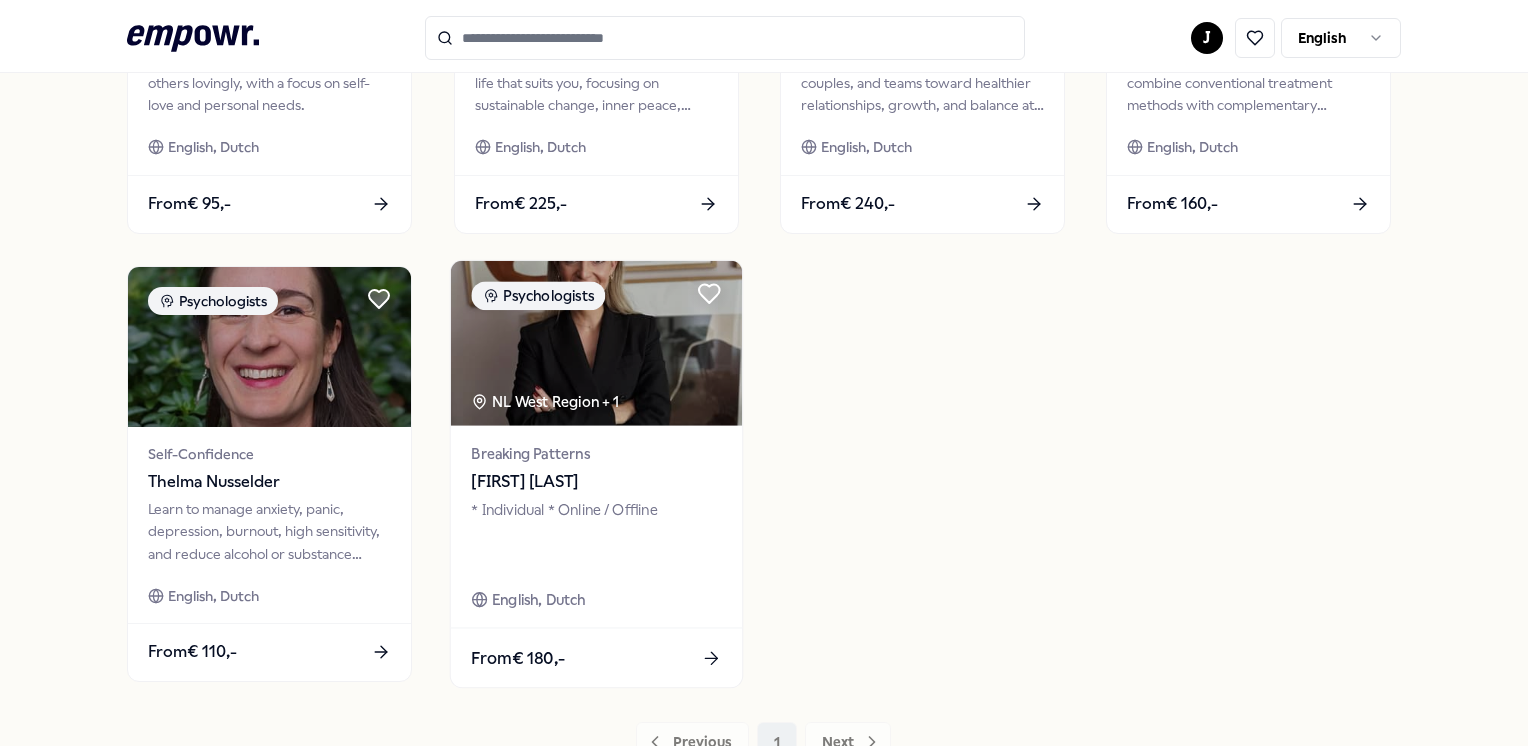 click on "[FIRST] [LAST]" at bounding box center [596, 482] 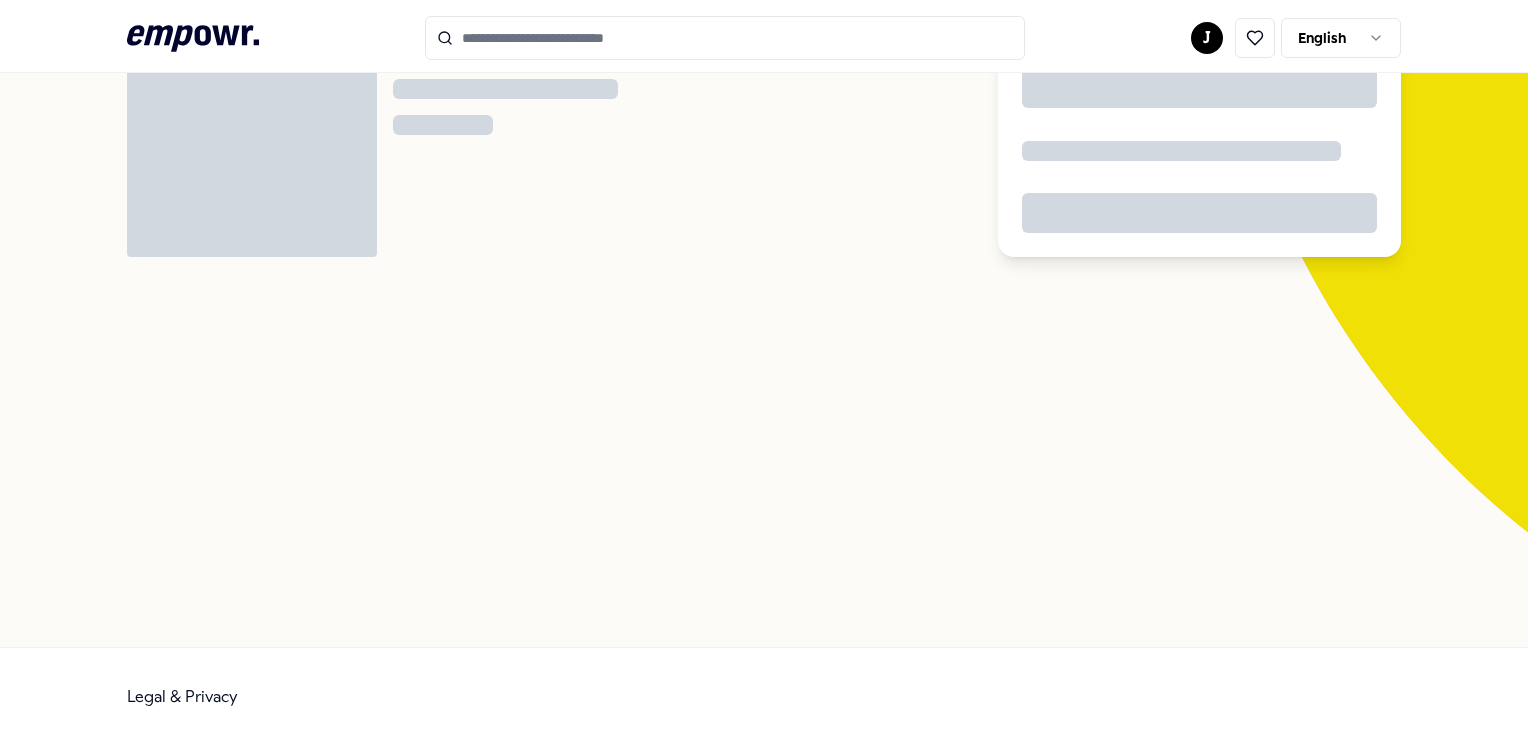 scroll, scrollTop: 128, scrollLeft: 0, axis: vertical 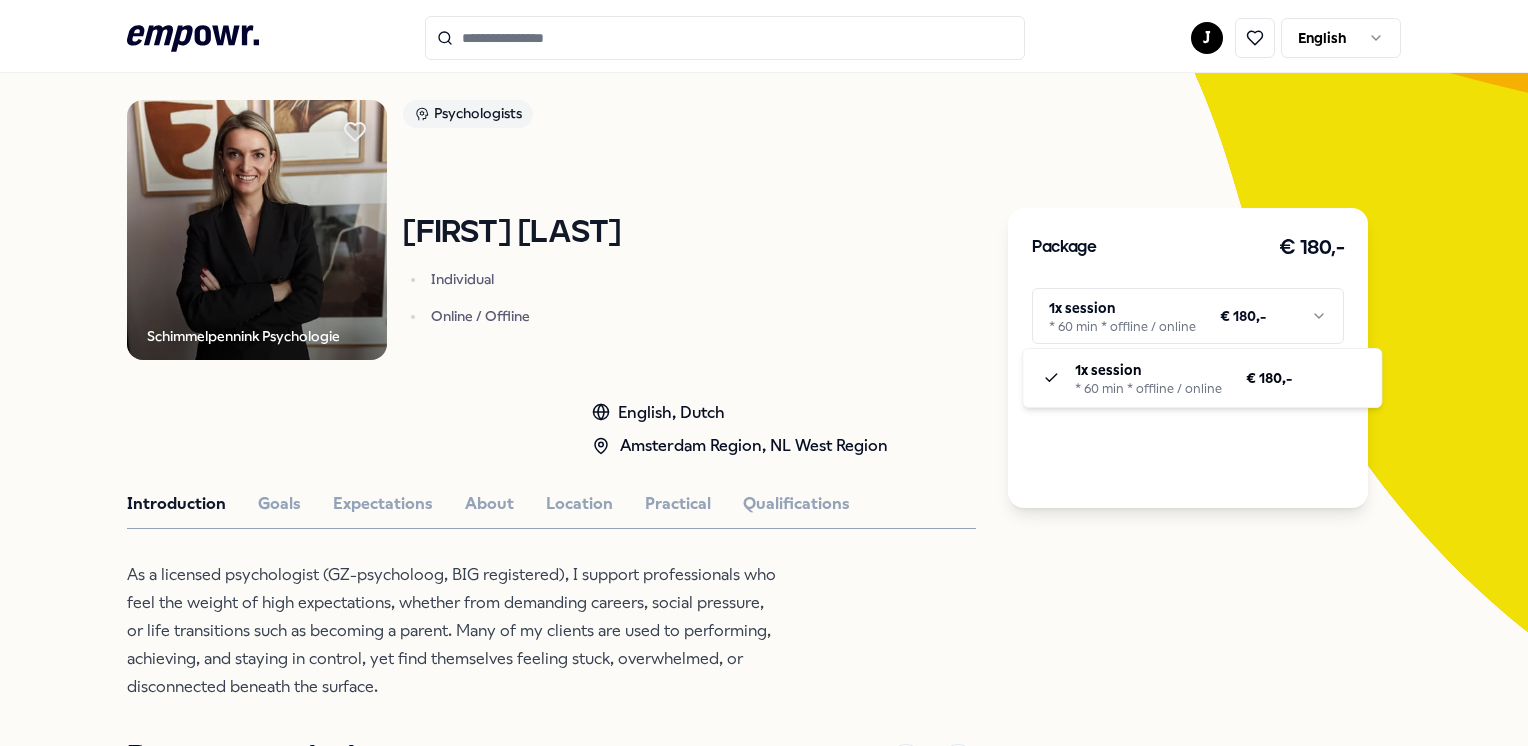click on "Psychologists [FIRST] [LAST] English, Dutch From  From" at bounding box center (764, 373) 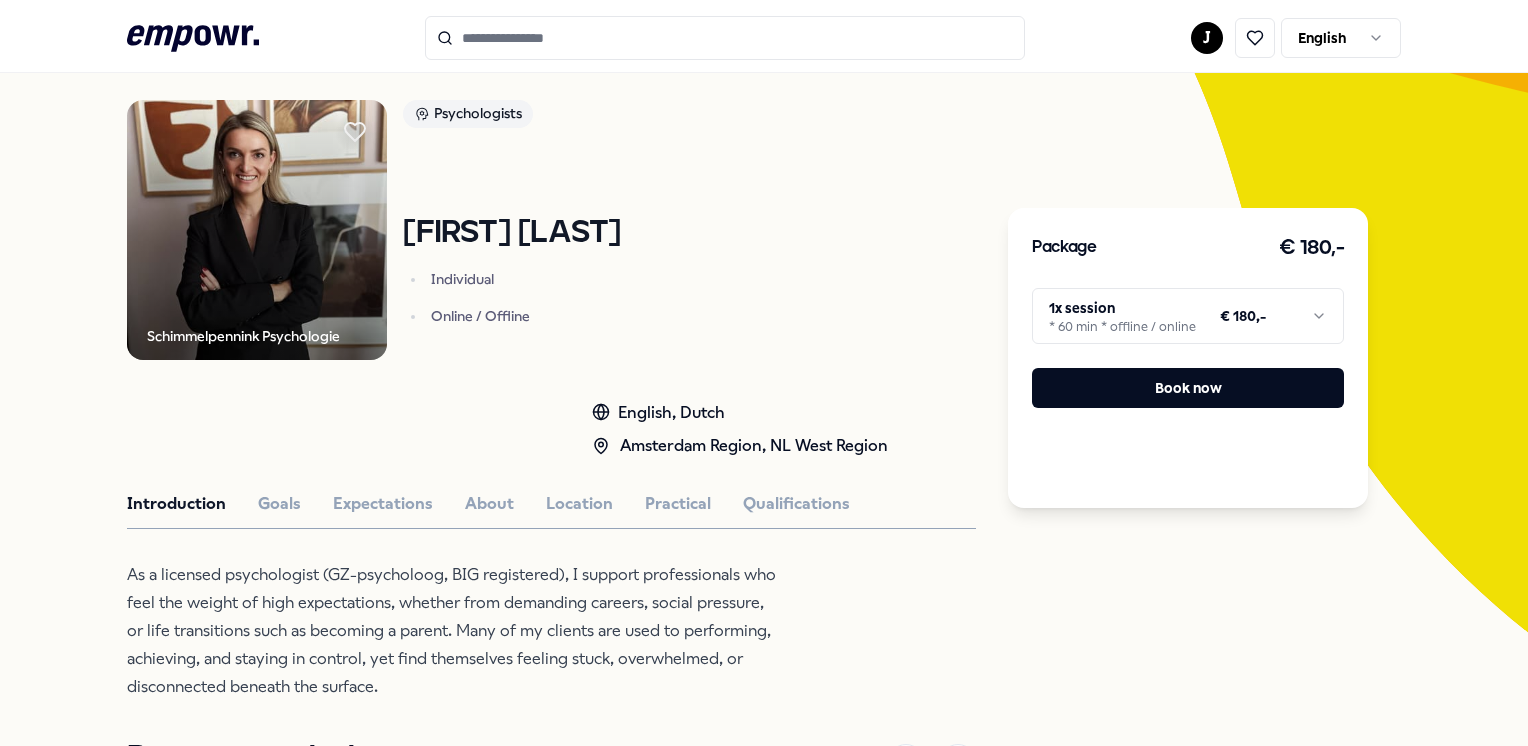 click on "Psychologists [FIRST] [LAST] English, Dutch From  From" at bounding box center (764, 373) 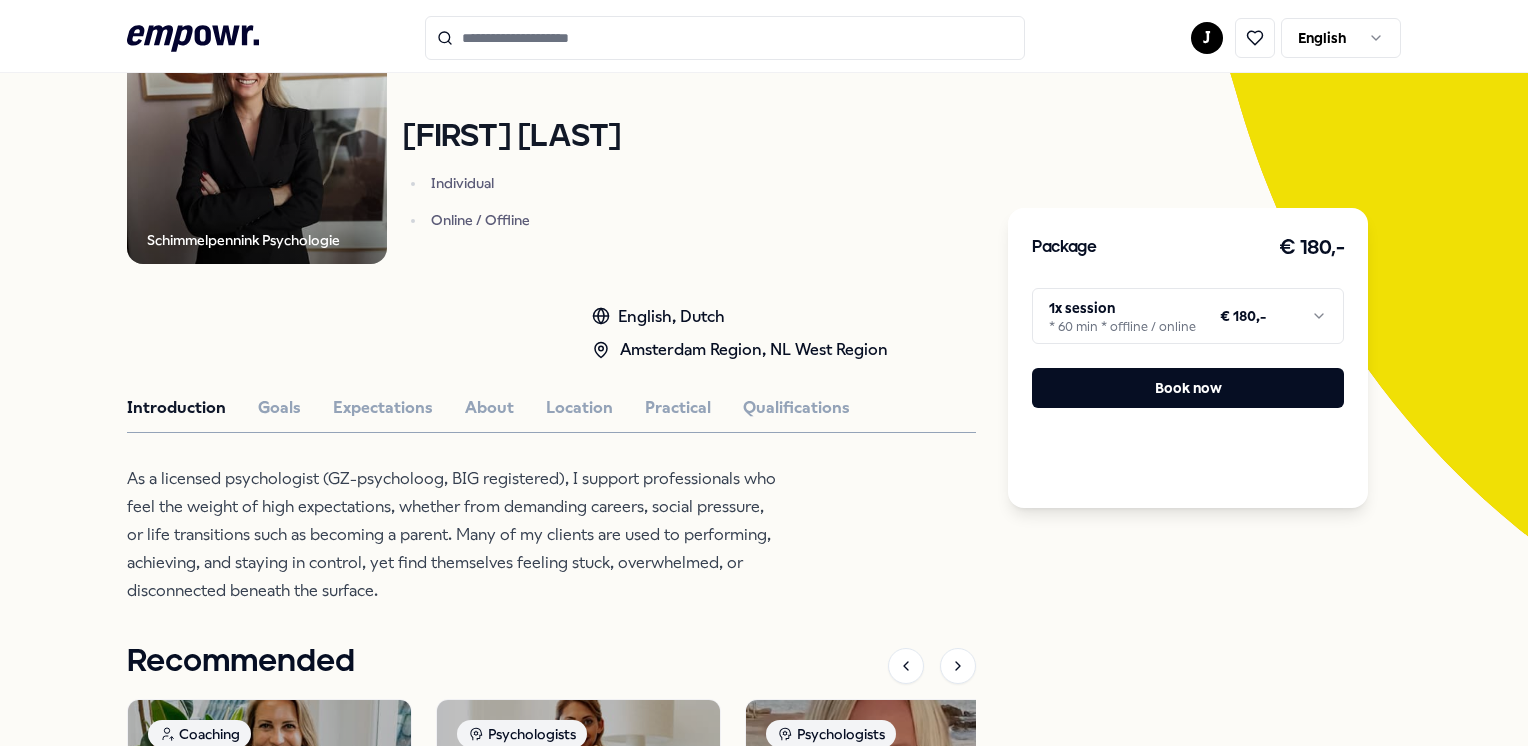 scroll, scrollTop: 223, scrollLeft: 0, axis: vertical 